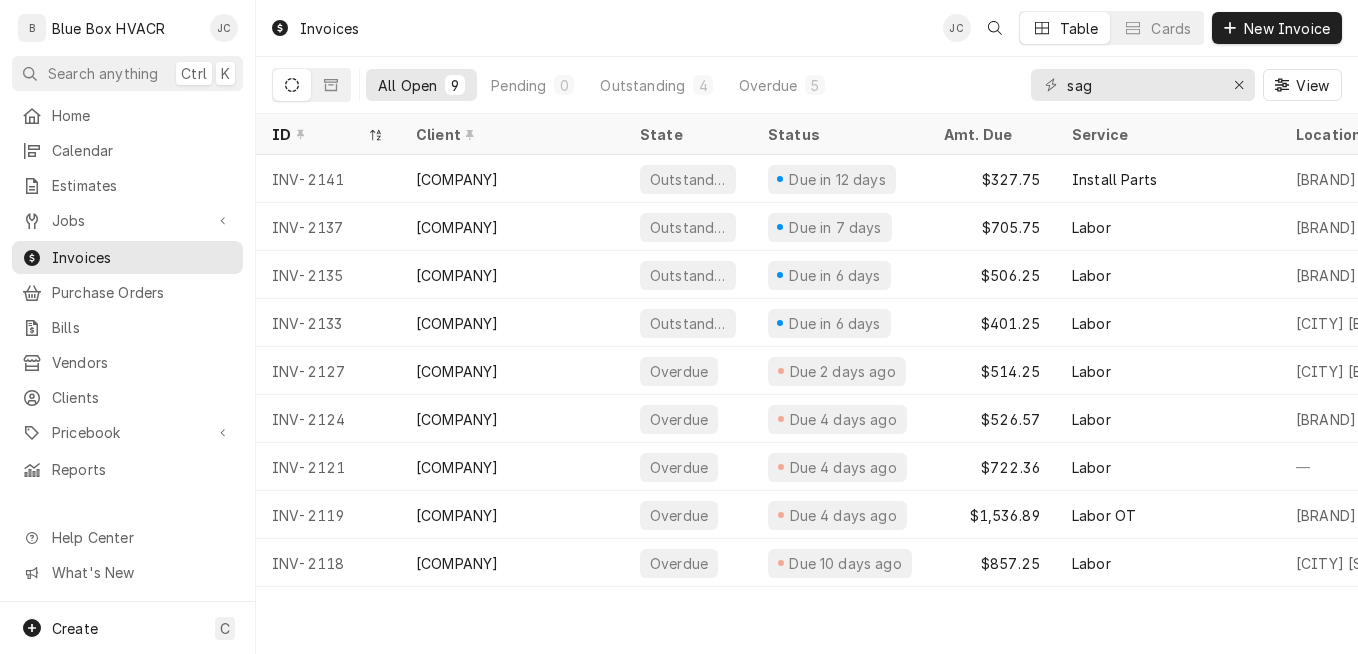 scroll, scrollTop: 0, scrollLeft: 0, axis: both 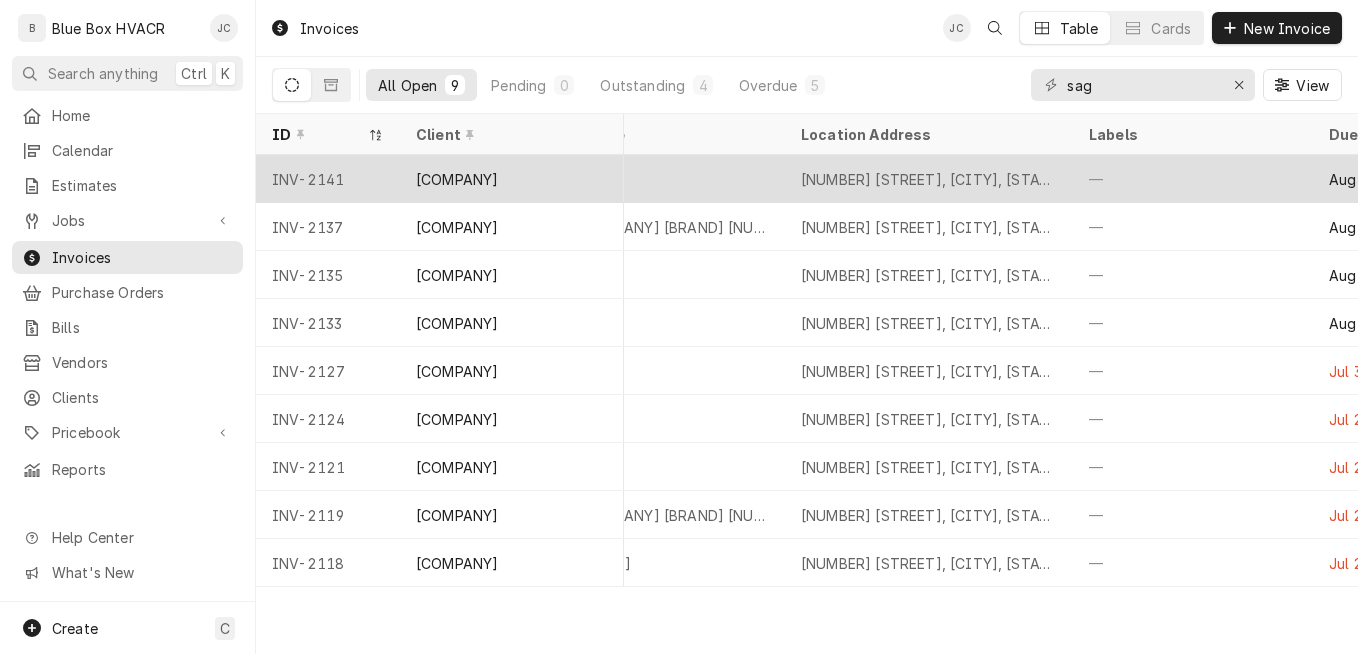 click on "Little Caesars Temple" at bounding box center [641, 179] 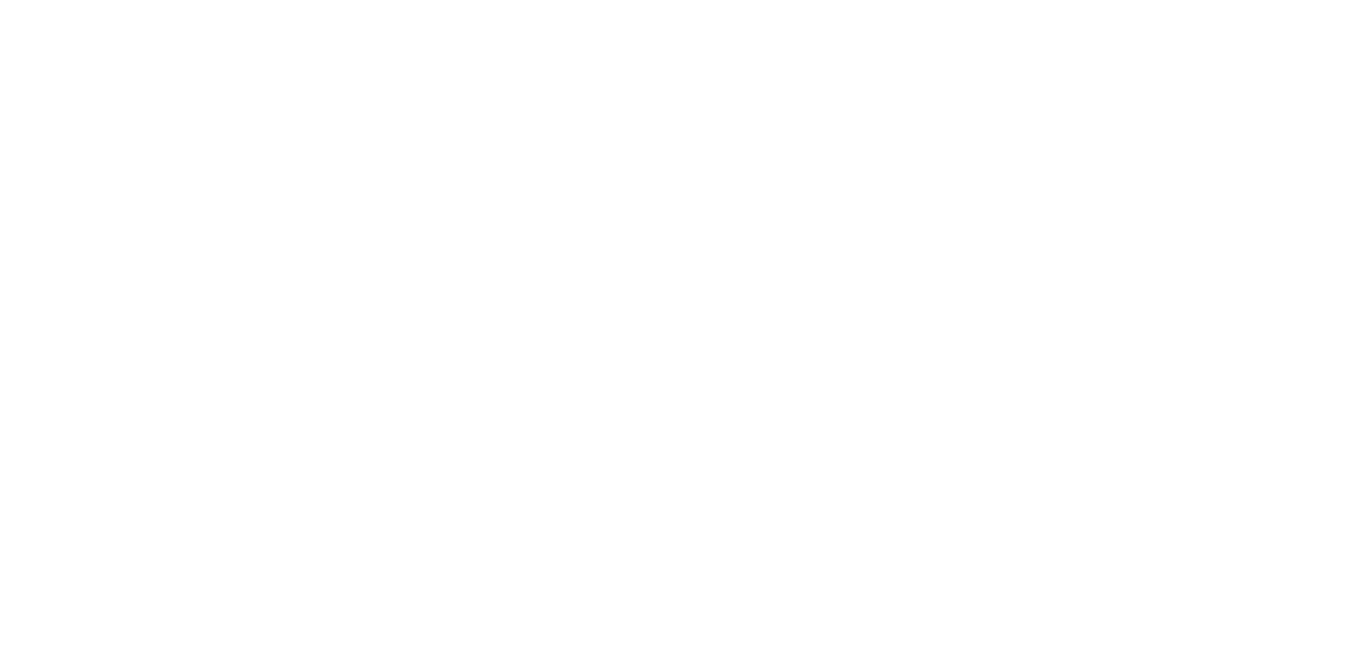 scroll, scrollTop: 0, scrollLeft: 0, axis: both 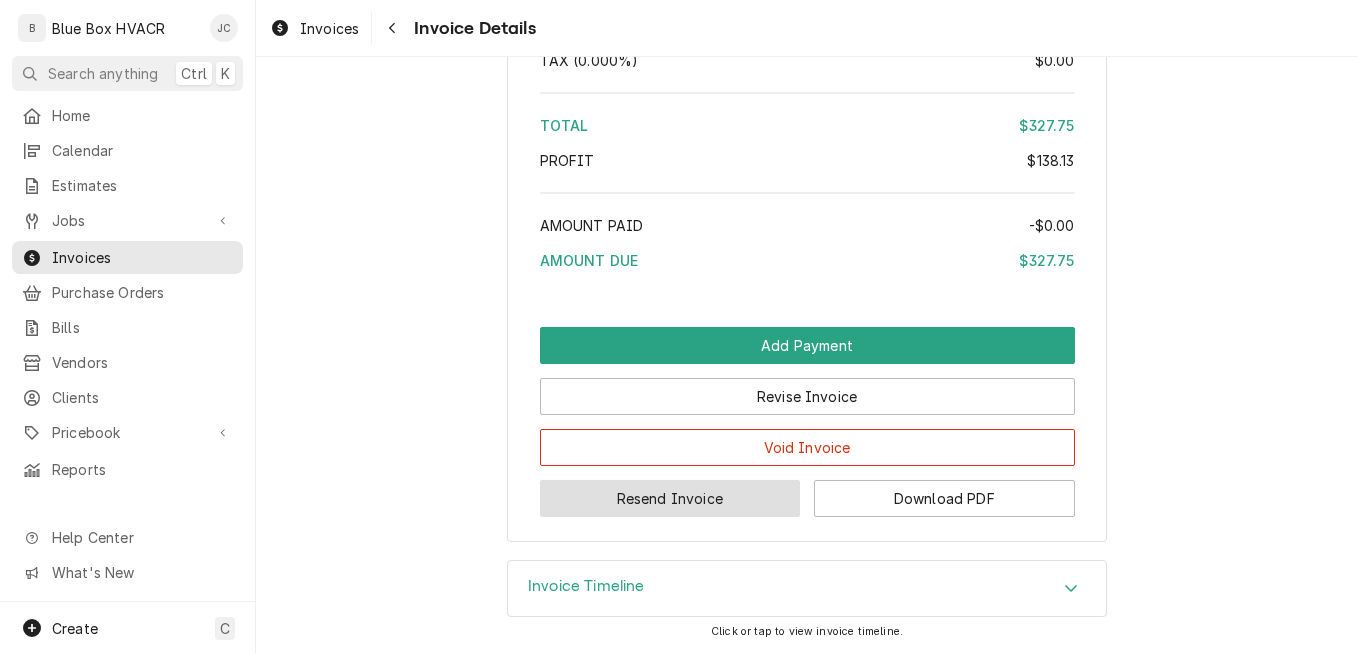 click on "Resend Invoice" at bounding box center (670, 498) 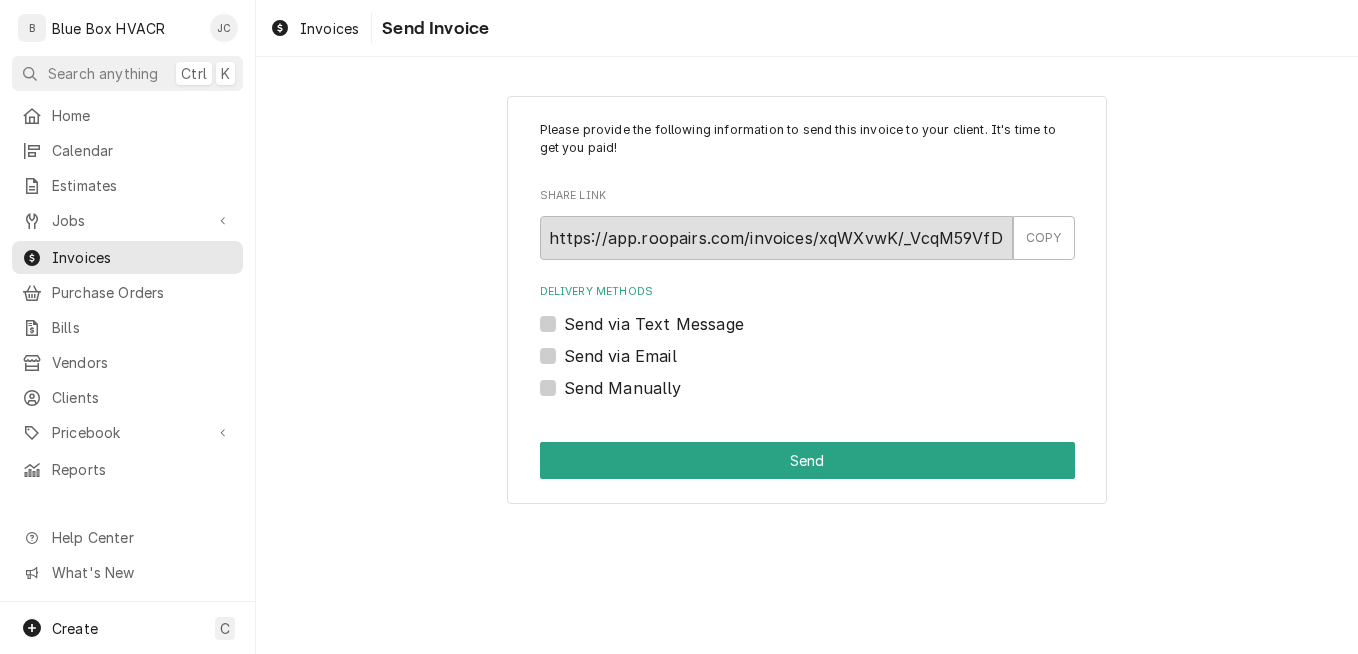 click on "Send via Email" at bounding box center [620, 356] 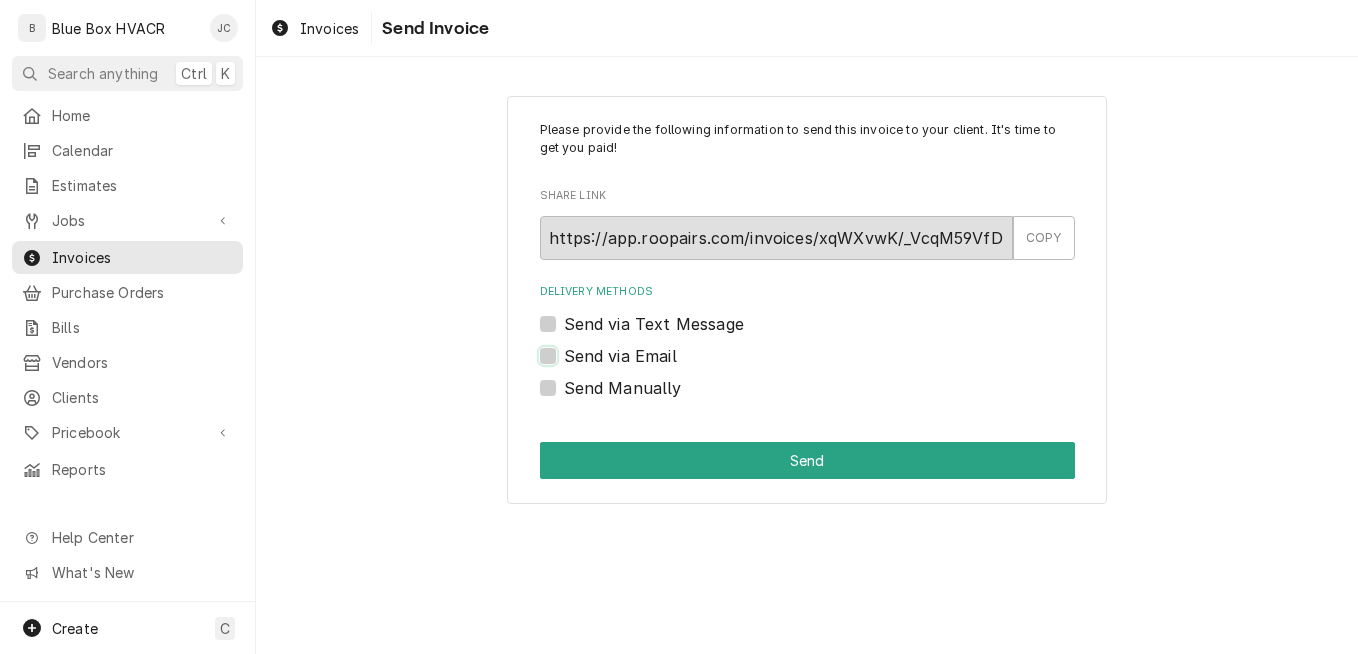 click on "Send via Email" at bounding box center [831, 366] 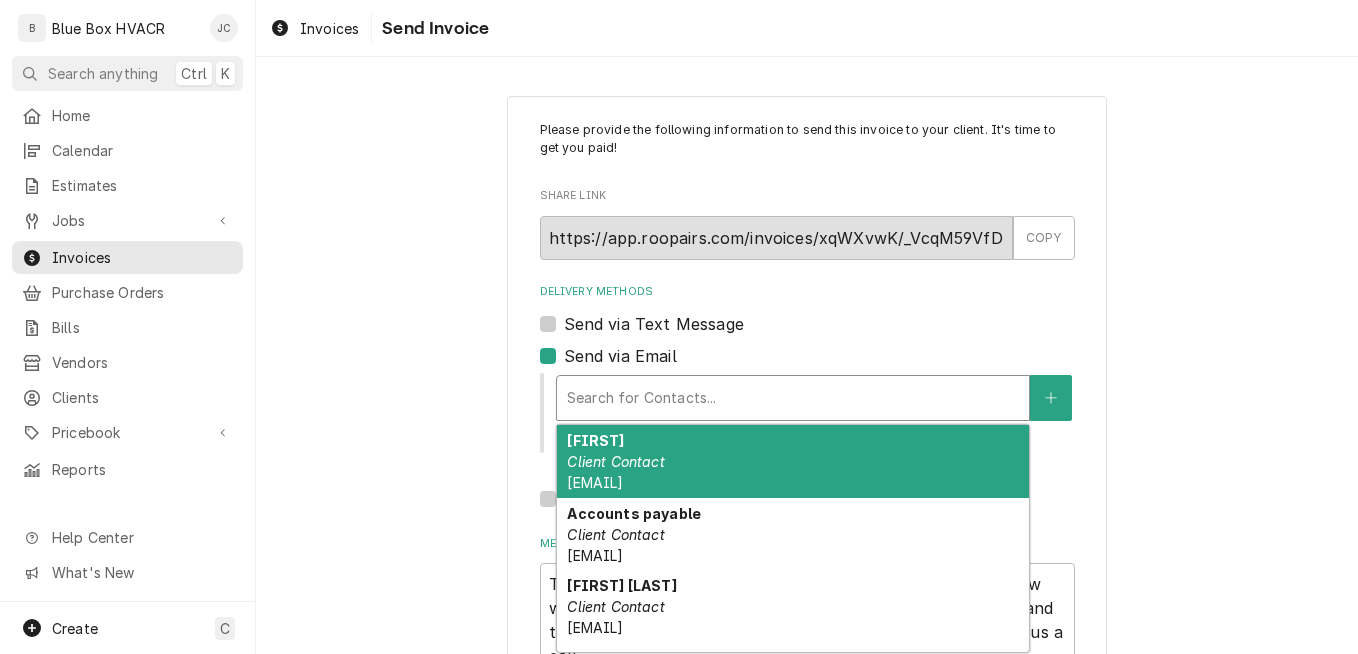 click at bounding box center (793, 398) 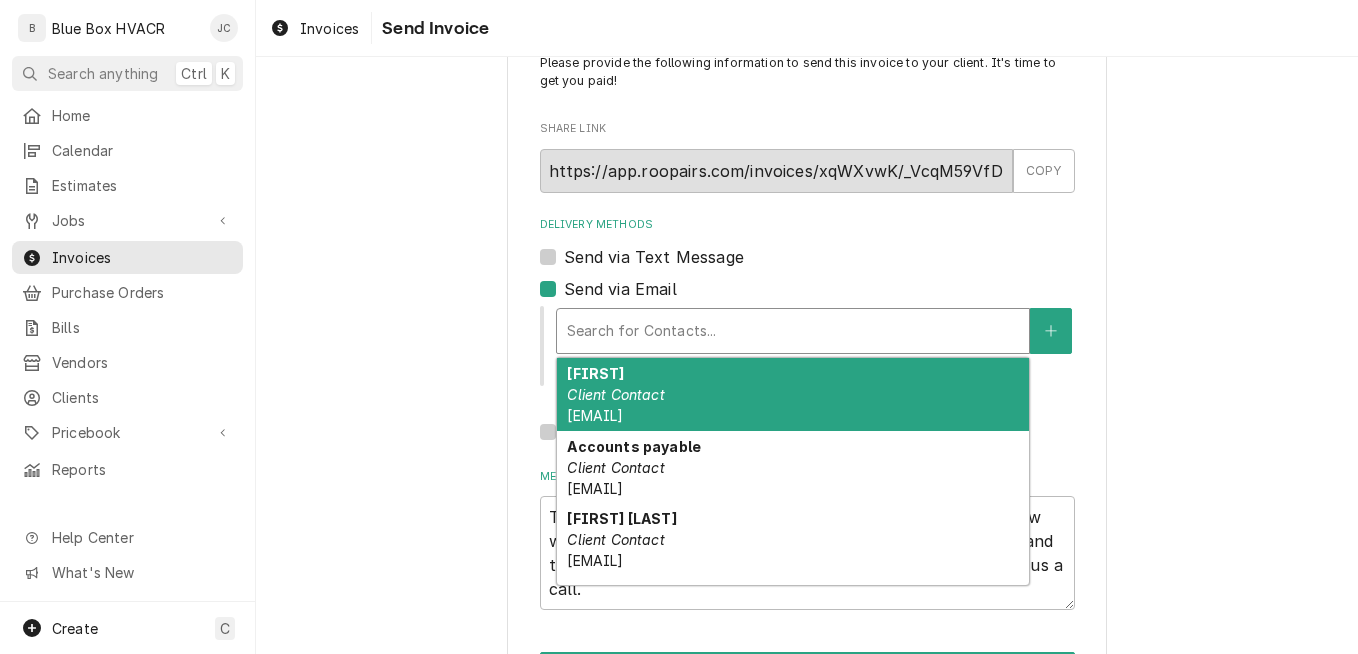 scroll, scrollTop: 145, scrollLeft: 0, axis: vertical 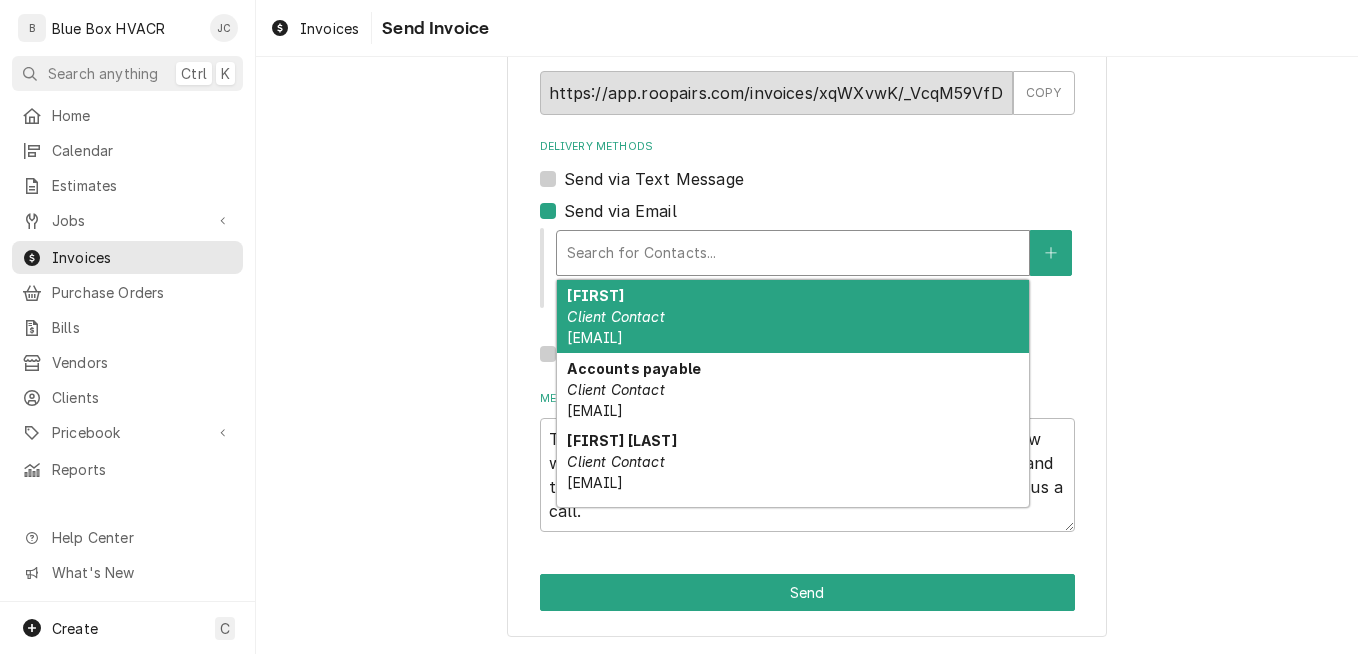 click on "Please provide the following information to send this invoice to your client. It's time to get you paid! Share Link https://app.roopairs.com/invoices/xqWXvwK/_VcqM59VfDt7OM--p_4TahxBWWKhy4CuWDtXhpm7Srk/ COPY Delivery Methods Send via Text Message Send via Email 5 results available. Use Up and Down to choose options, press Enter to select the currently focused option, press Escape to exit the menu, press Tab to select the option and exit the menu. Search for Contacts... Aakash Client Contact apatel@sagacityvp.com Accounts payable Client Contact ap@sagacityvp.com Jignesh Patel Client Contact j@sagacityvp.com Kiren Client Contact K@sagacityvp.com Mustafa Primary Client Contact mjamil@sagacityvp.com Edit Client    Send Manually Message to Client  ( optional ) Thank you for working with Blue Box HVACR! A google review would be appreciated! If we have missed your expectations and therefore our standards, please let us make it right and give us a call. Send" at bounding box center (807, 293) 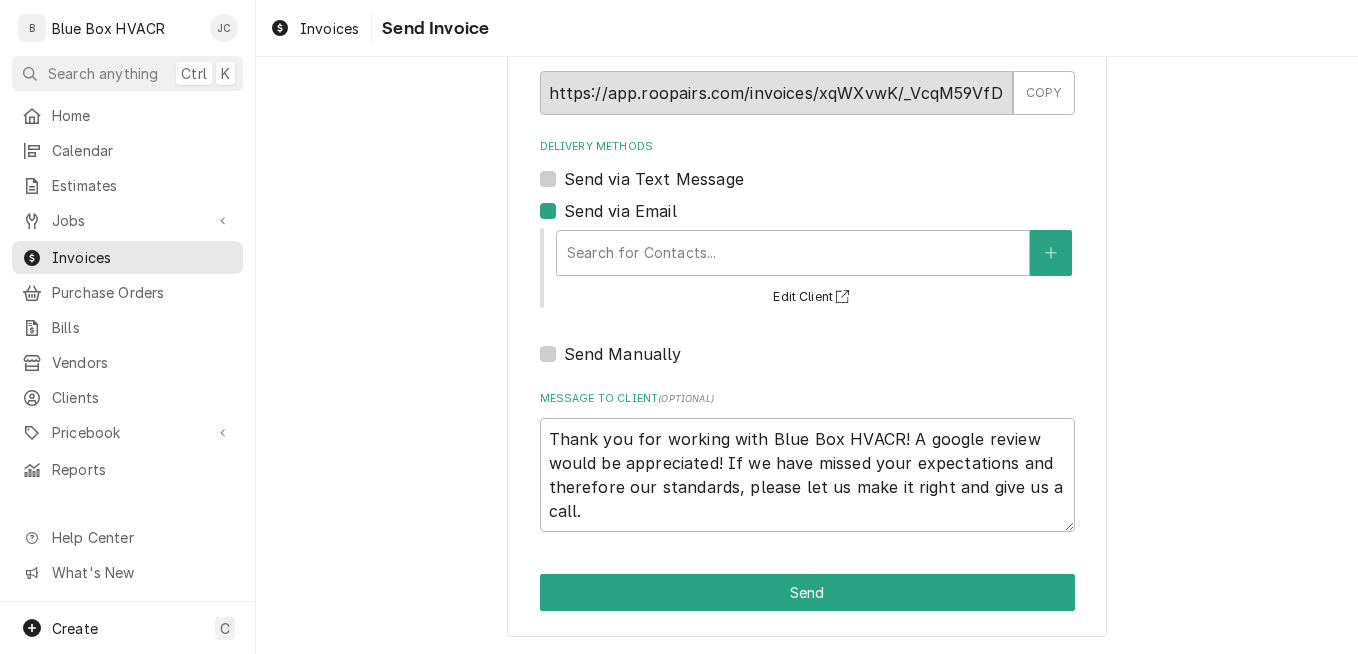 click on "Send via Email" at bounding box center [620, 211] 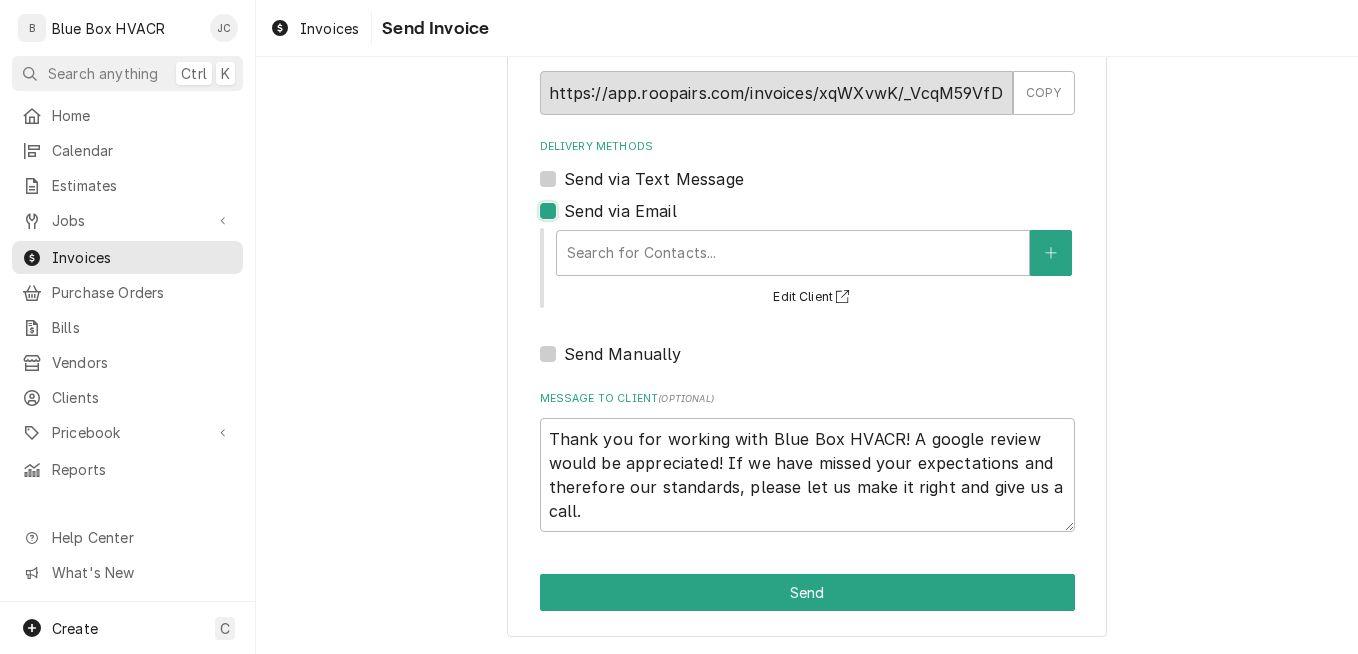 click on "Send via Email" at bounding box center [831, 221] 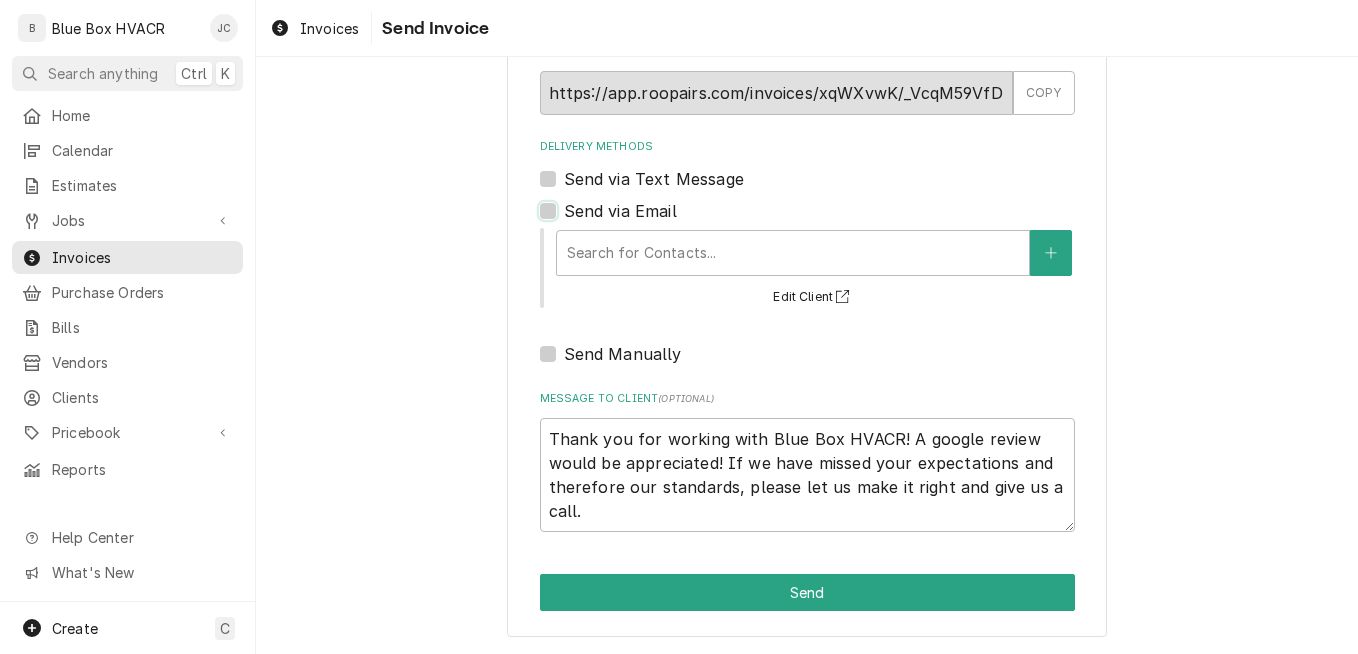 checkbox on "false" 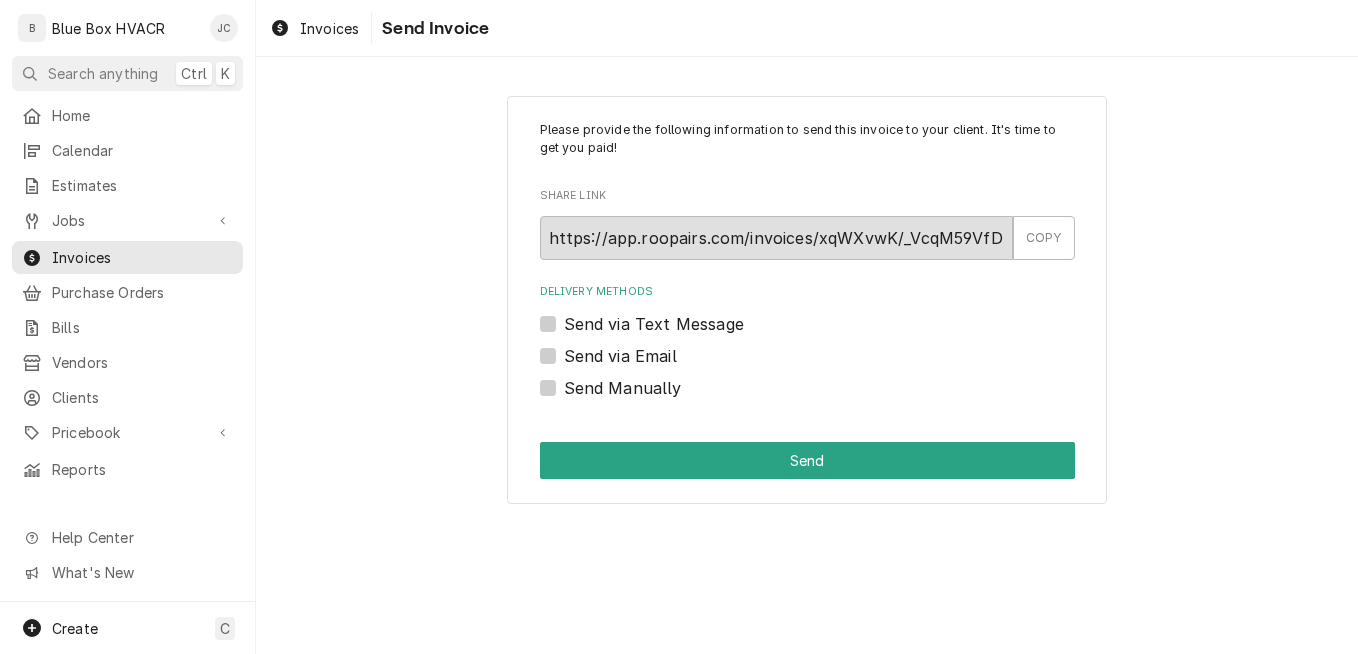 click on "Send via Text Message" at bounding box center [654, 324] 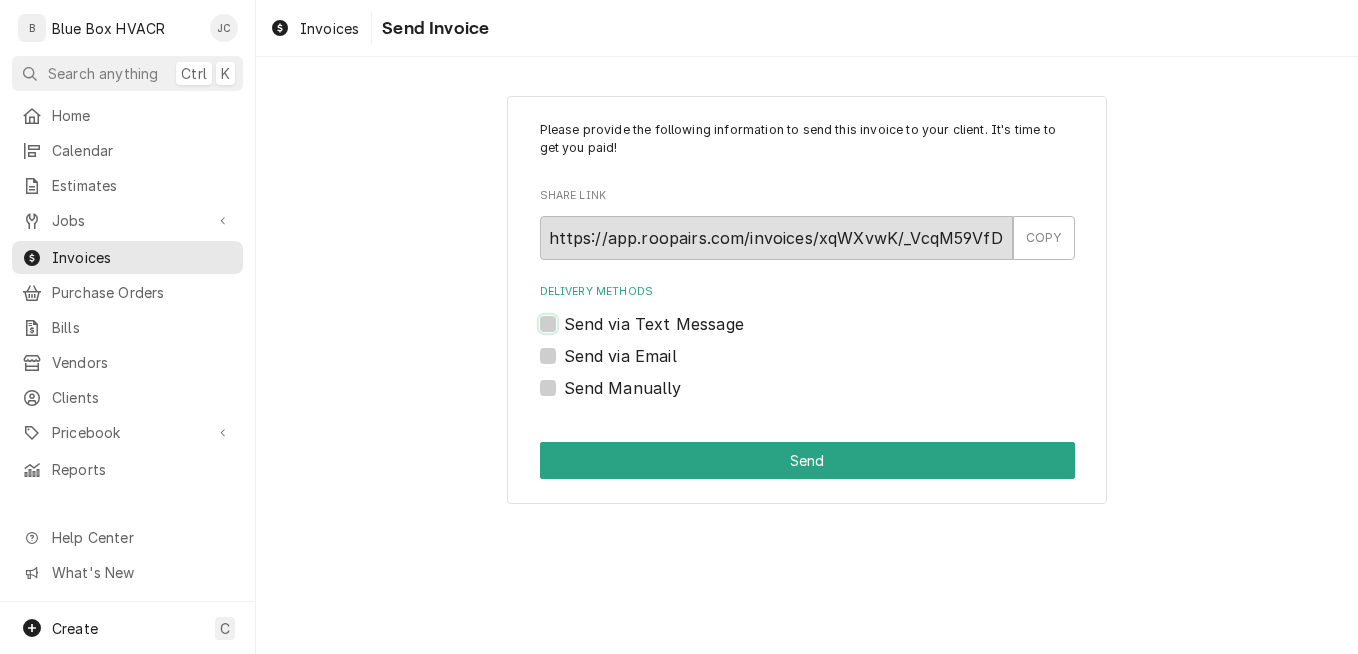 click on "Send via Text Message" at bounding box center [831, 334] 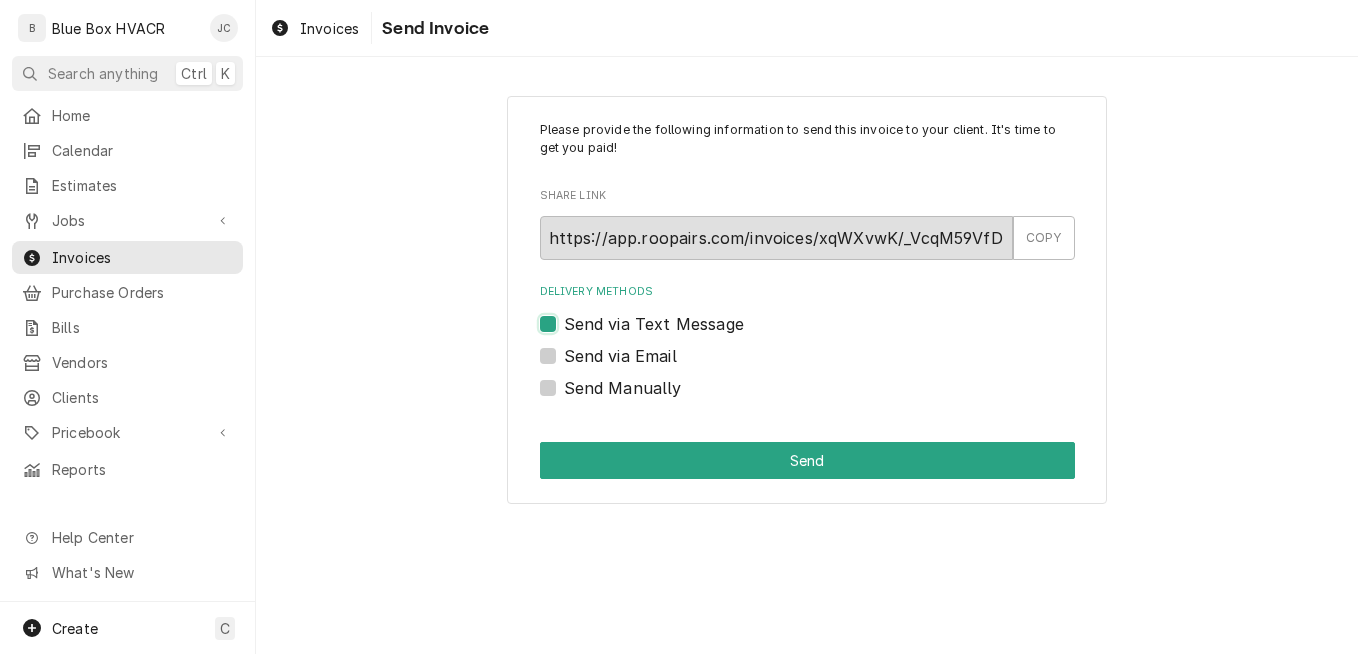 checkbox on "true" 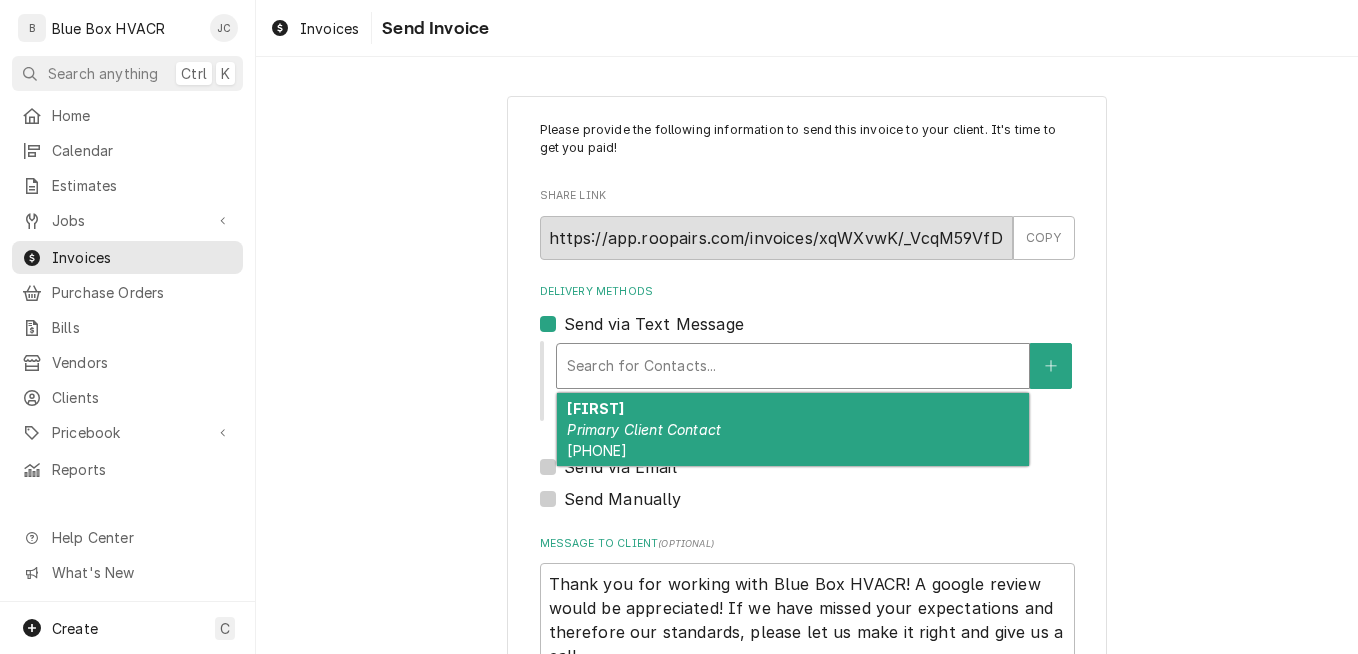 click at bounding box center (793, 366) 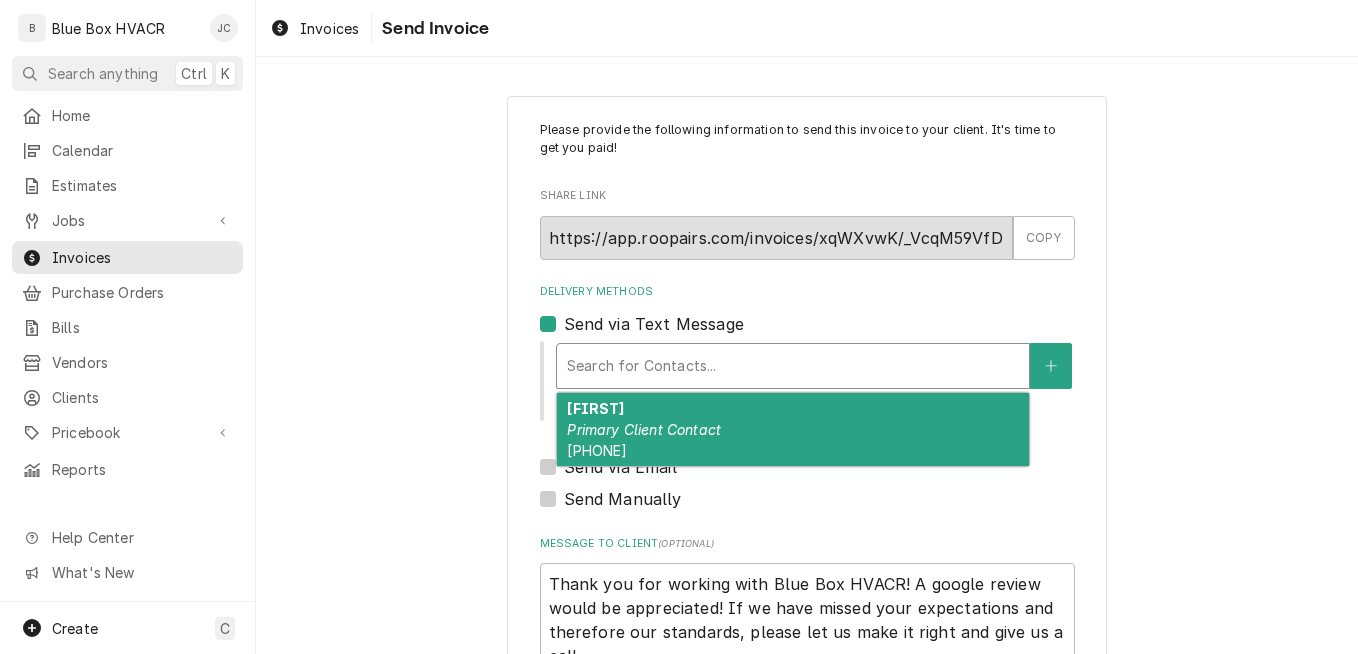 click on "Please provide the following information to send this invoice to your client. It's time to get you paid! Share Link https://app.roopairs.com/invoices/xqWXvwK/_VcqM59VfDt7OM--p_4TahxBWWKhy4CuWDtXhpm7Srk/ COPY Delivery Methods Send via Text Message 1 result available. Use Up and Down to choose options, press Enter to select the currently focused option, press Escape to exit the menu, press Tab to select the option and exit the menu. Search for Contacts... Mustafa Primary Client Contact (609) 770-1130 Edit Client    Send via Email Send Manually Message to Client  ( optional ) Thank you for working with Blue Box HVACR! A google review would be appreciated! If we have missed your expectations and therefore our standards, please let us make it right and give us a call. Send" at bounding box center (807, 438) 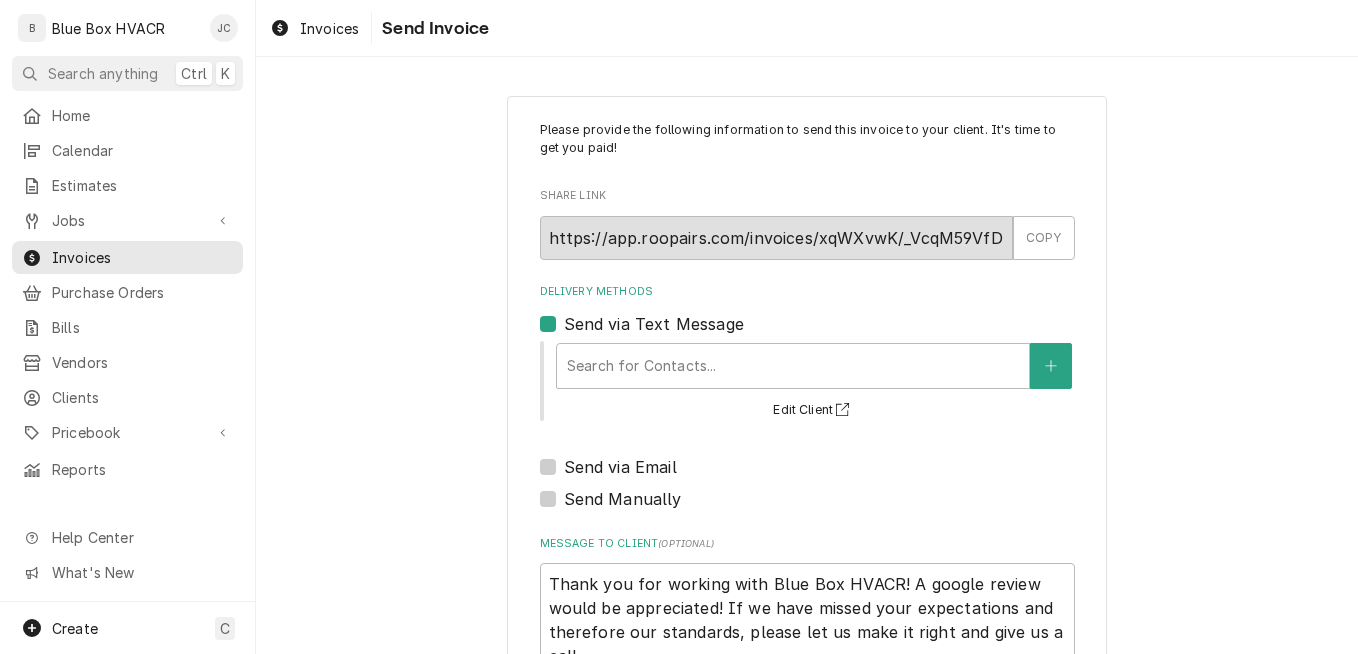 click on "Send via Text Message" at bounding box center [654, 324] 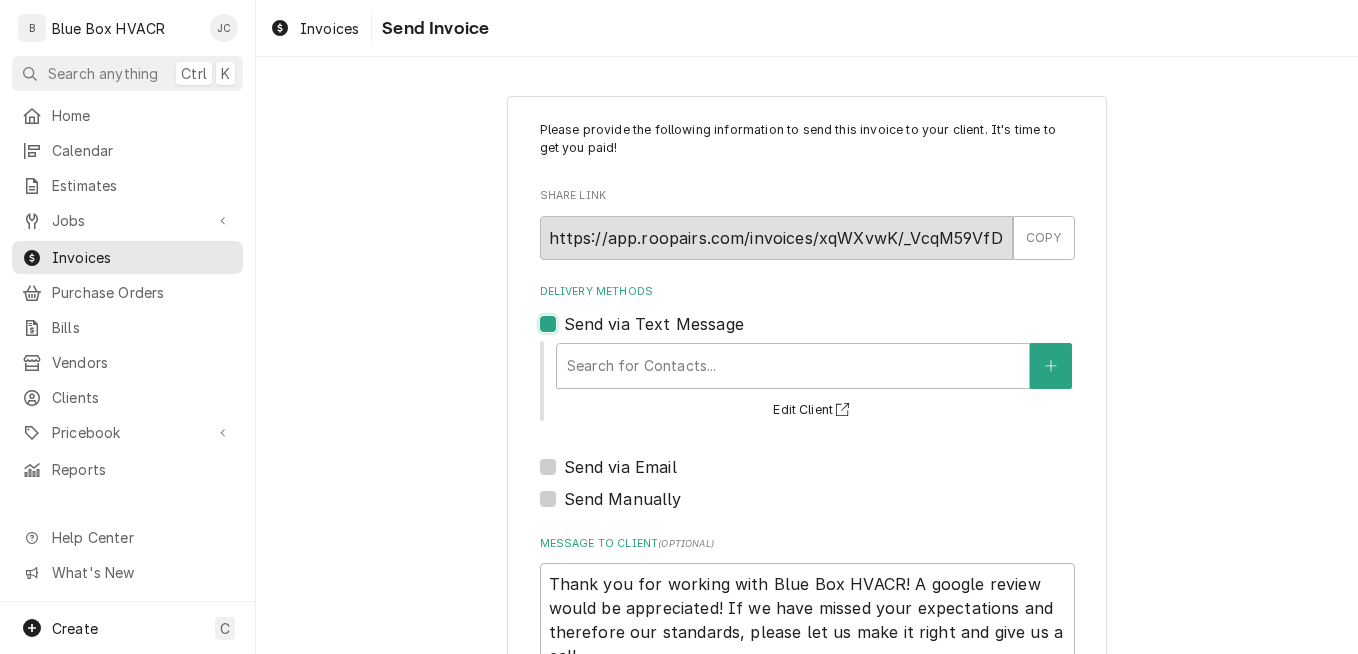click on "Send via Text Message" at bounding box center (831, 334) 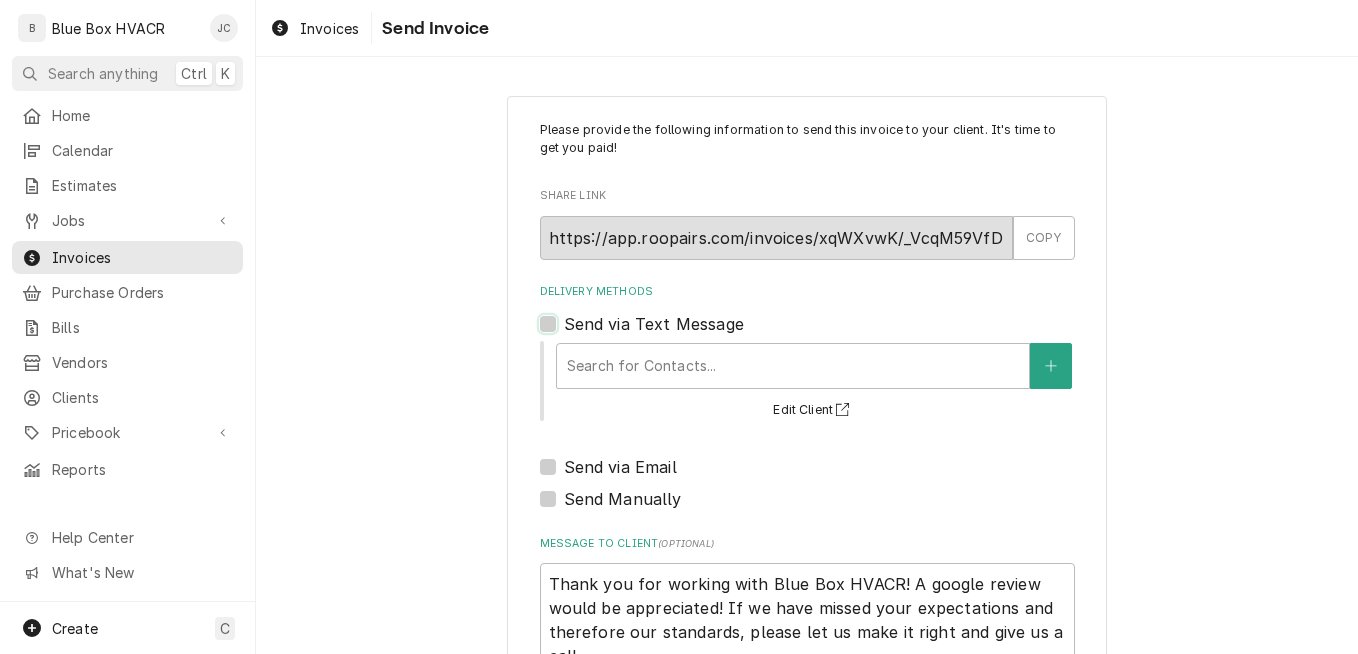 checkbox on "false" 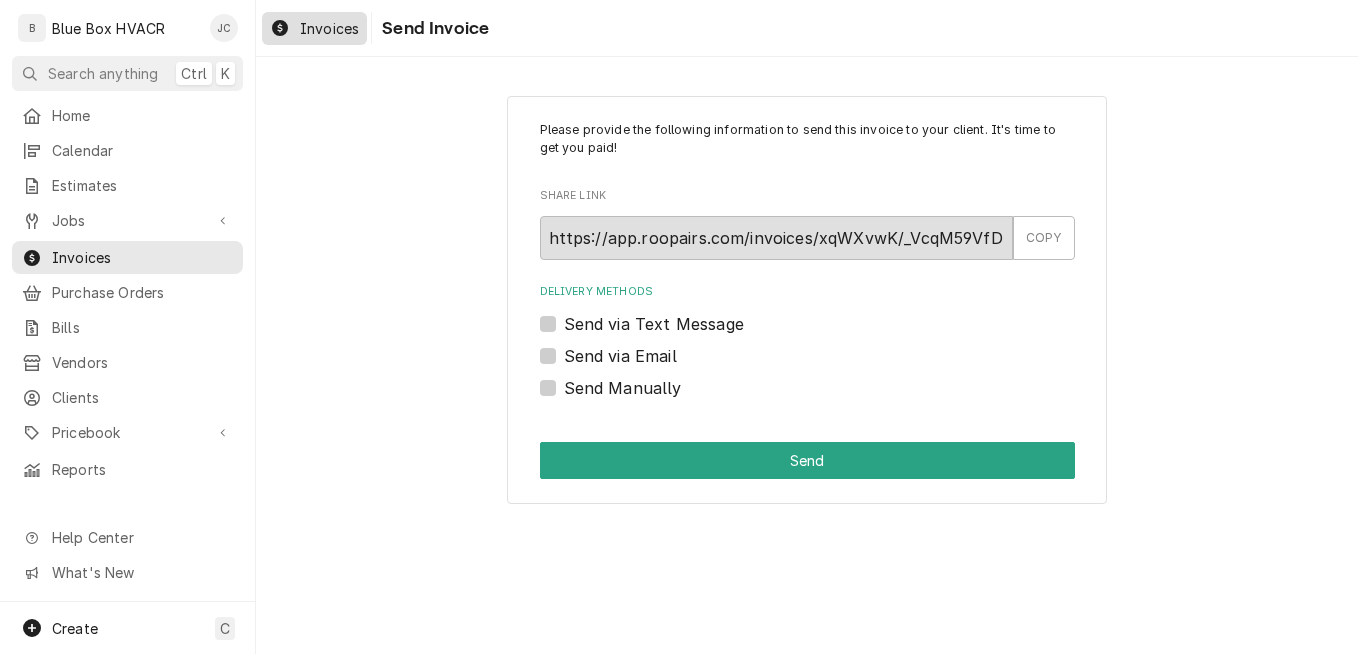 click on "Invoices" at bounding box center (314, 28) 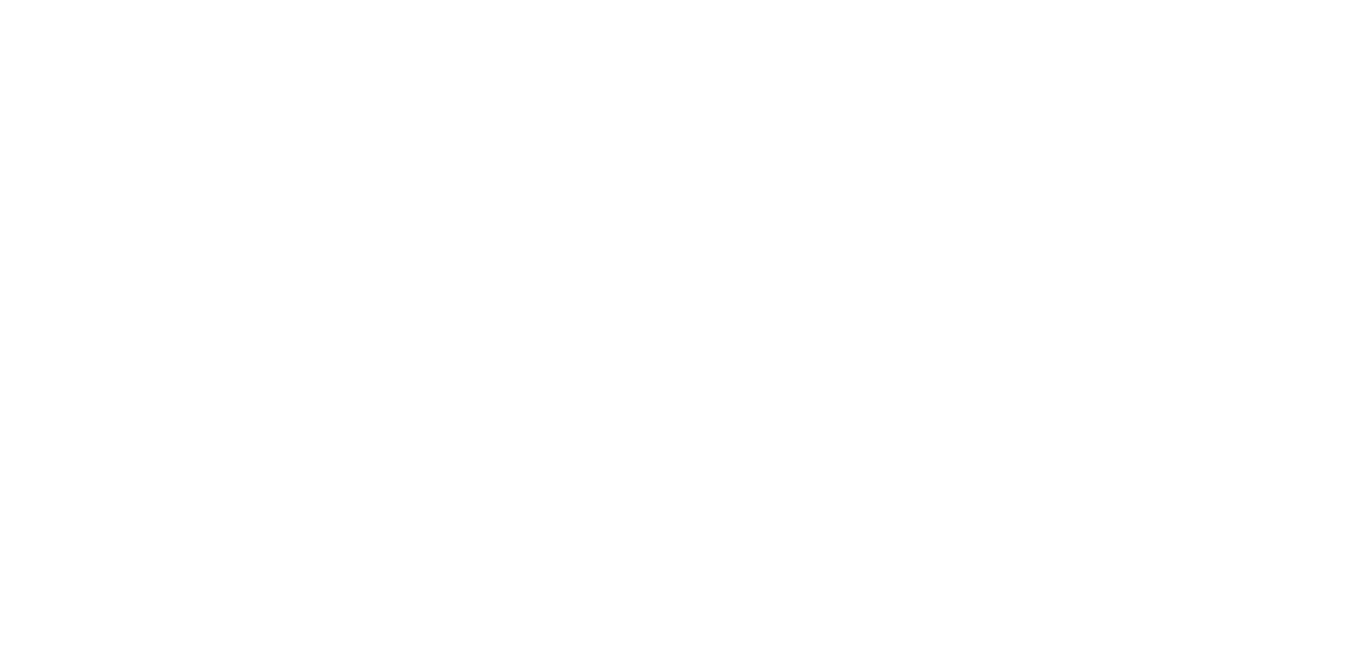 scroll, scrollTop: 0, scrollLeft: 0, axis: both 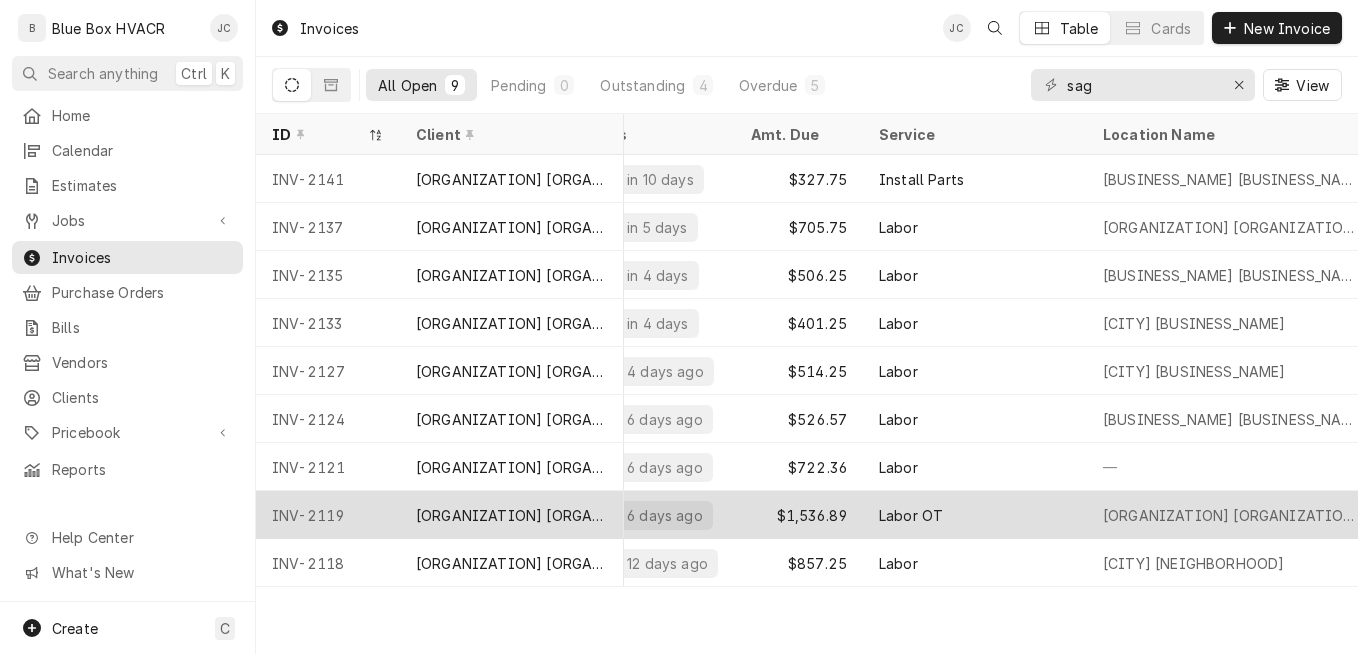 click on "$1,536.89" at bounding box center [799, 515] 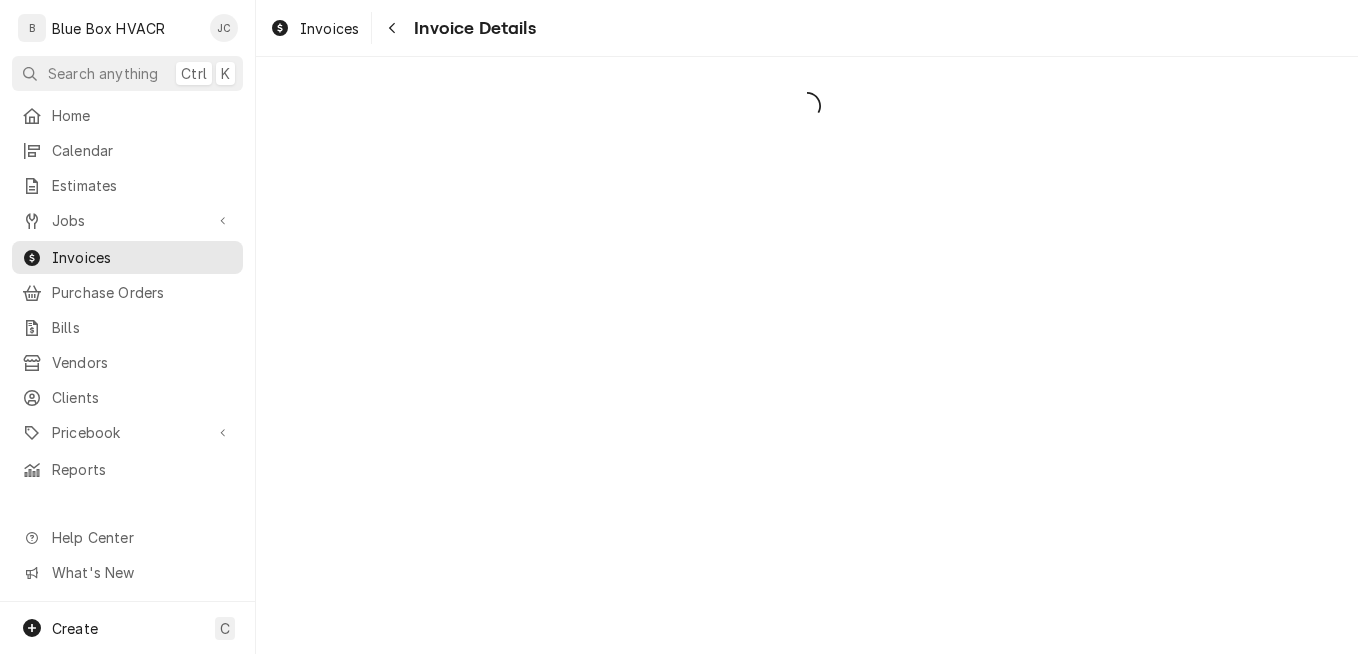 scroll, scrollTop: 0, scrollLeft: 0, axis: both 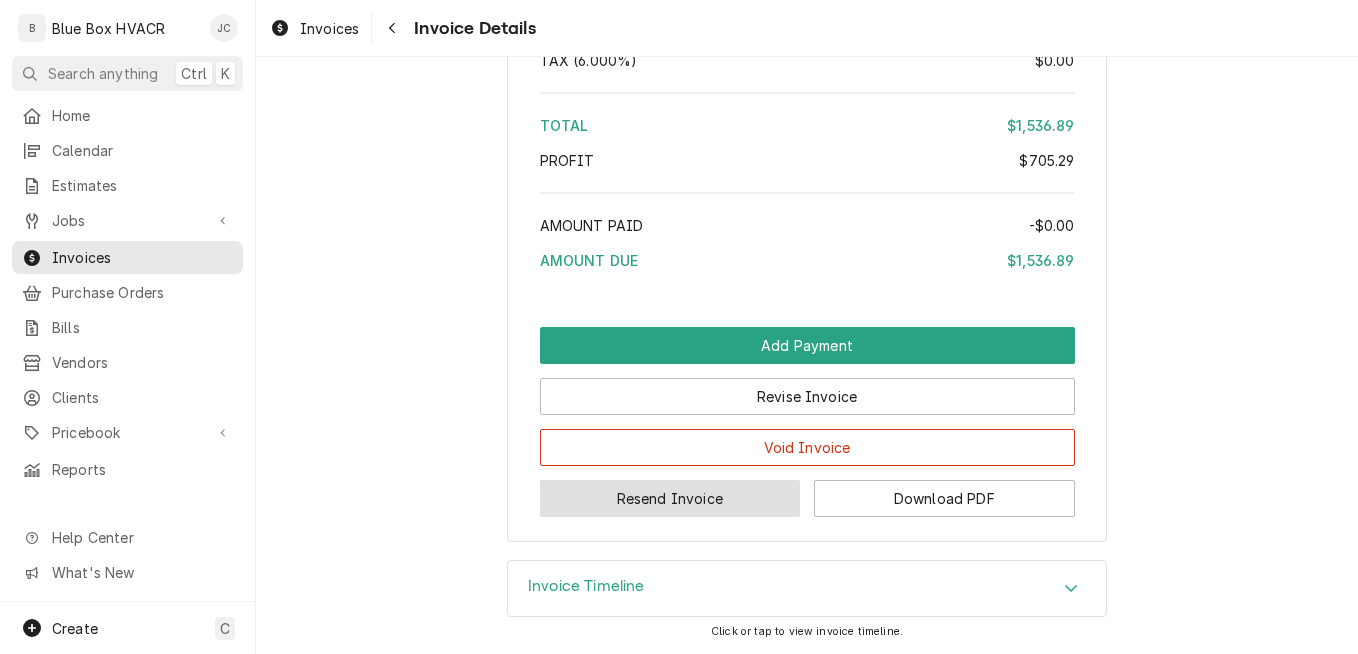 click on "Resend Invoice" at bounding box center (670, 498) 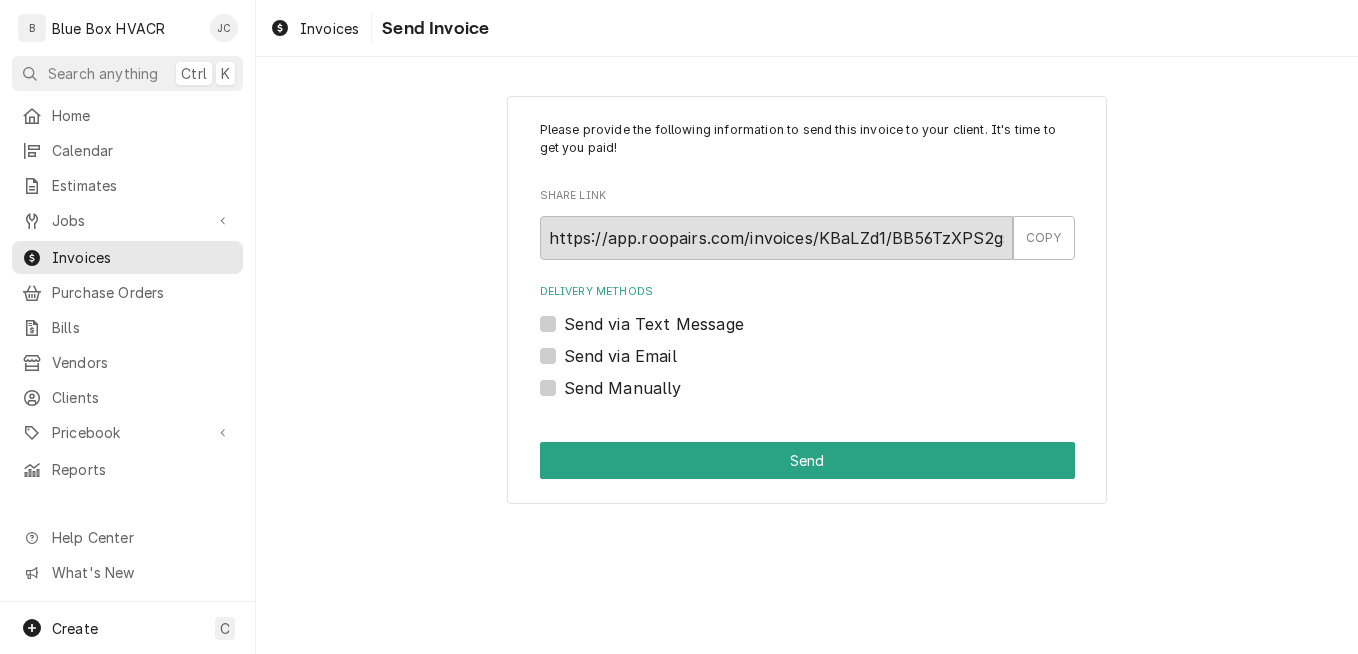 click on "Send via Email" at bounding box center [620, 356] 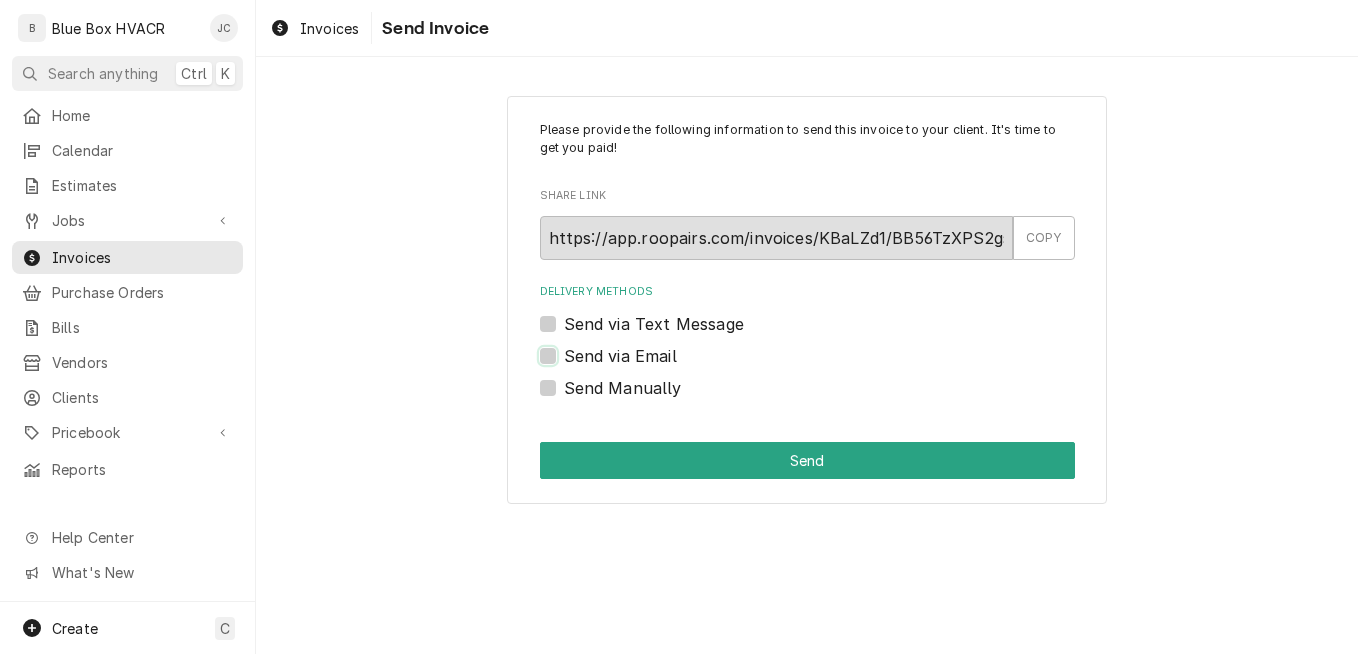 click on "Send via Email" at bounding box center [831, 366] 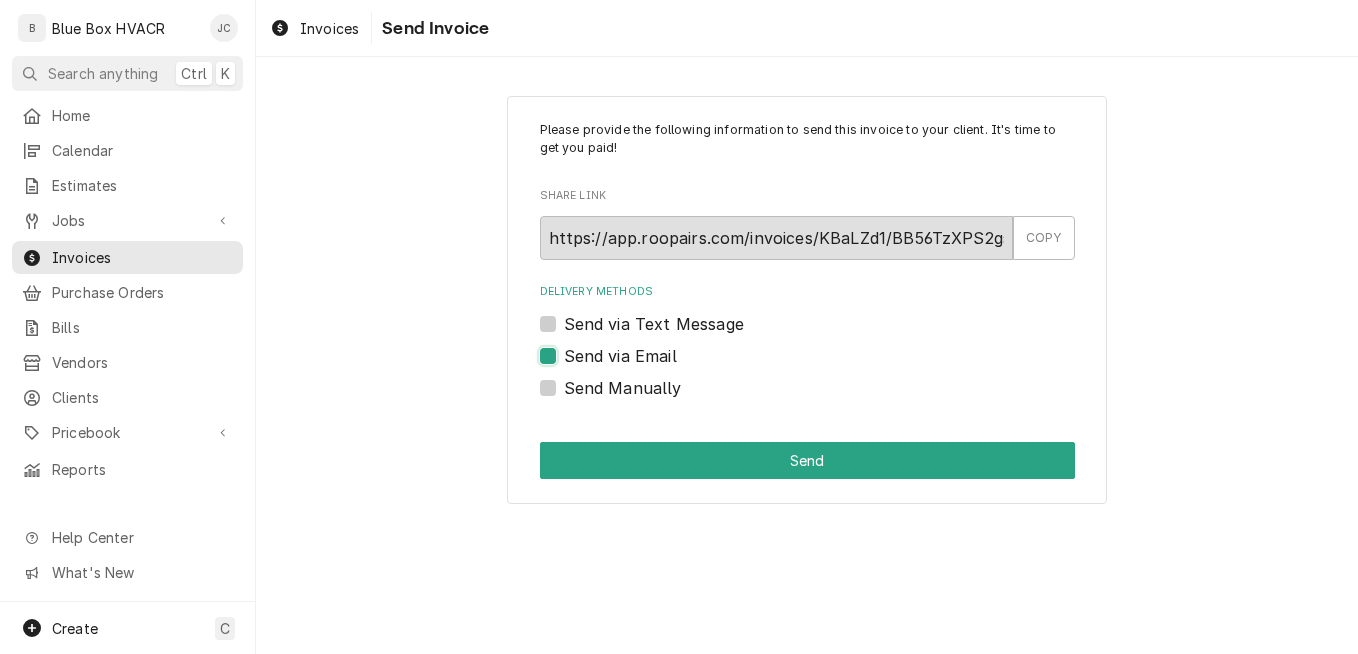 checkbox on "true" 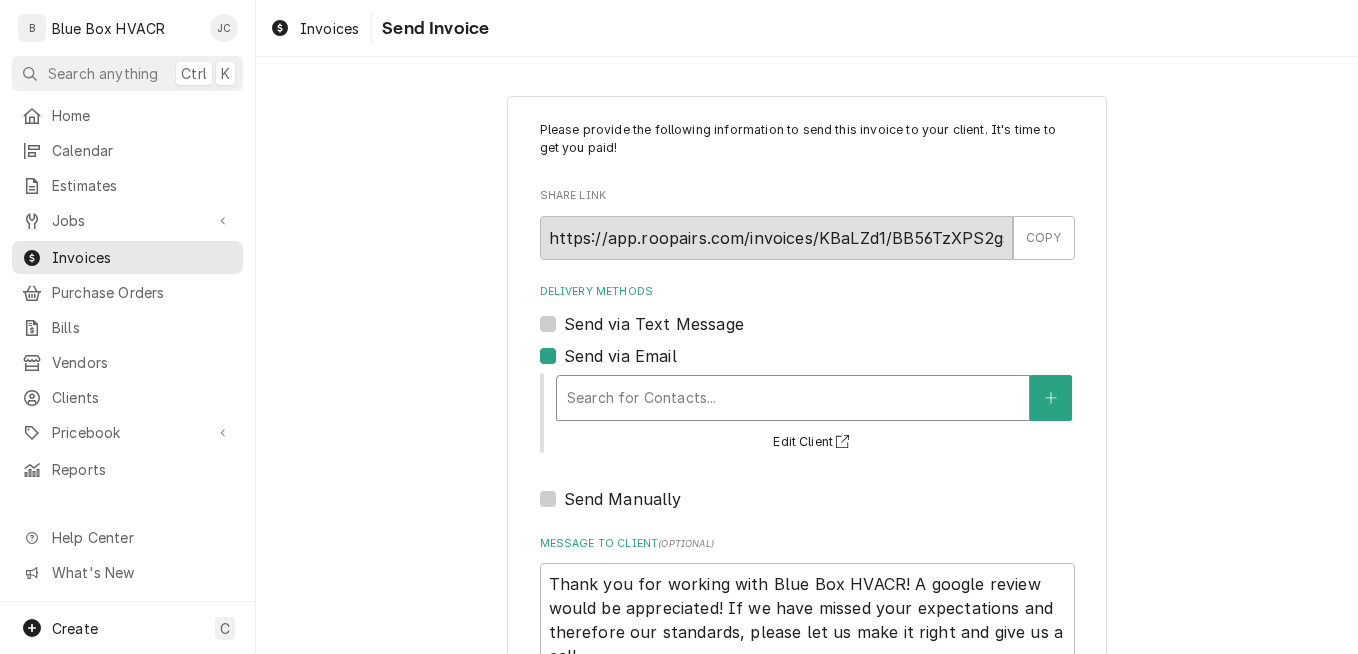 click at bounding box center (793, 398) 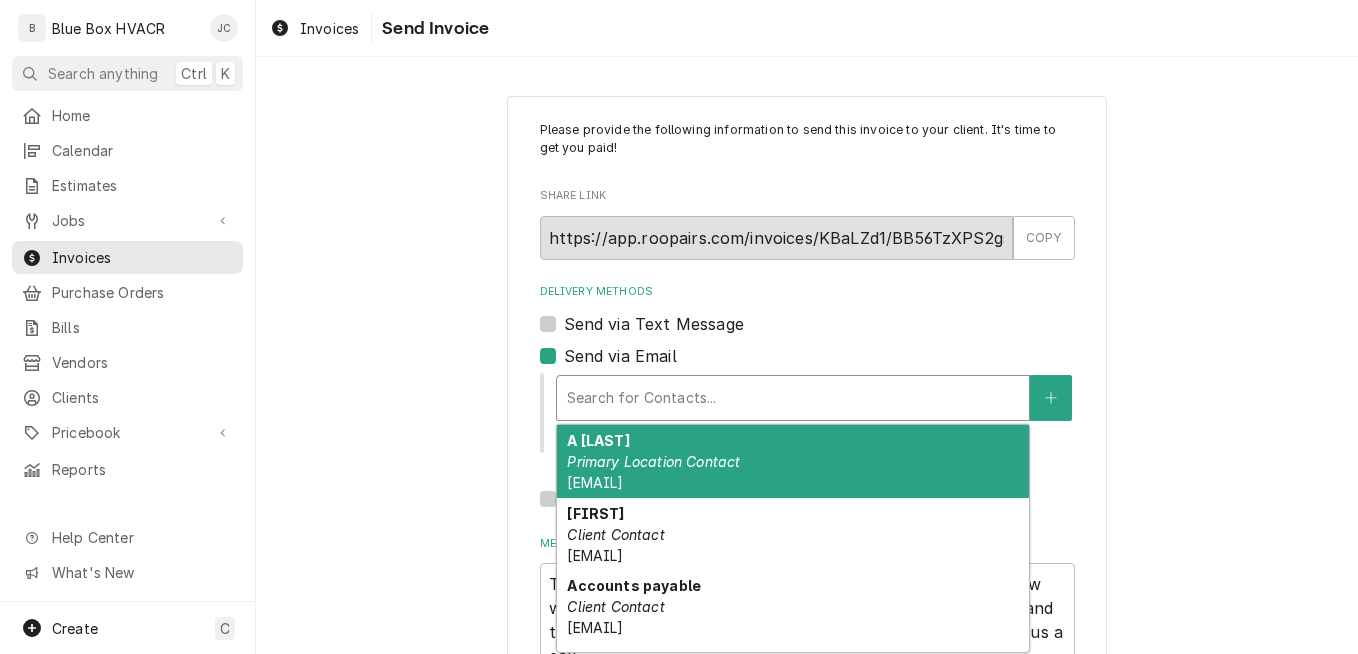 scroll, scrollTop: 281, scrollLeft: 0, axis: vertical 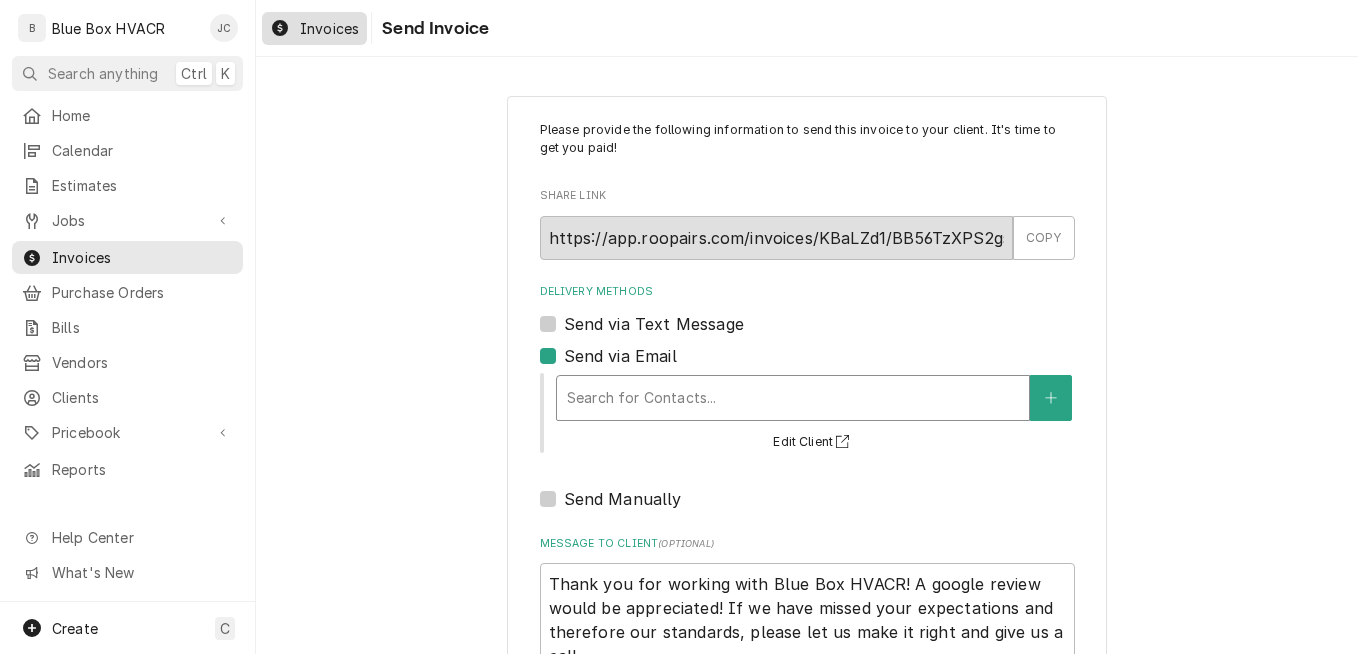 click on "Invoices" at bounding box center (329, 28) 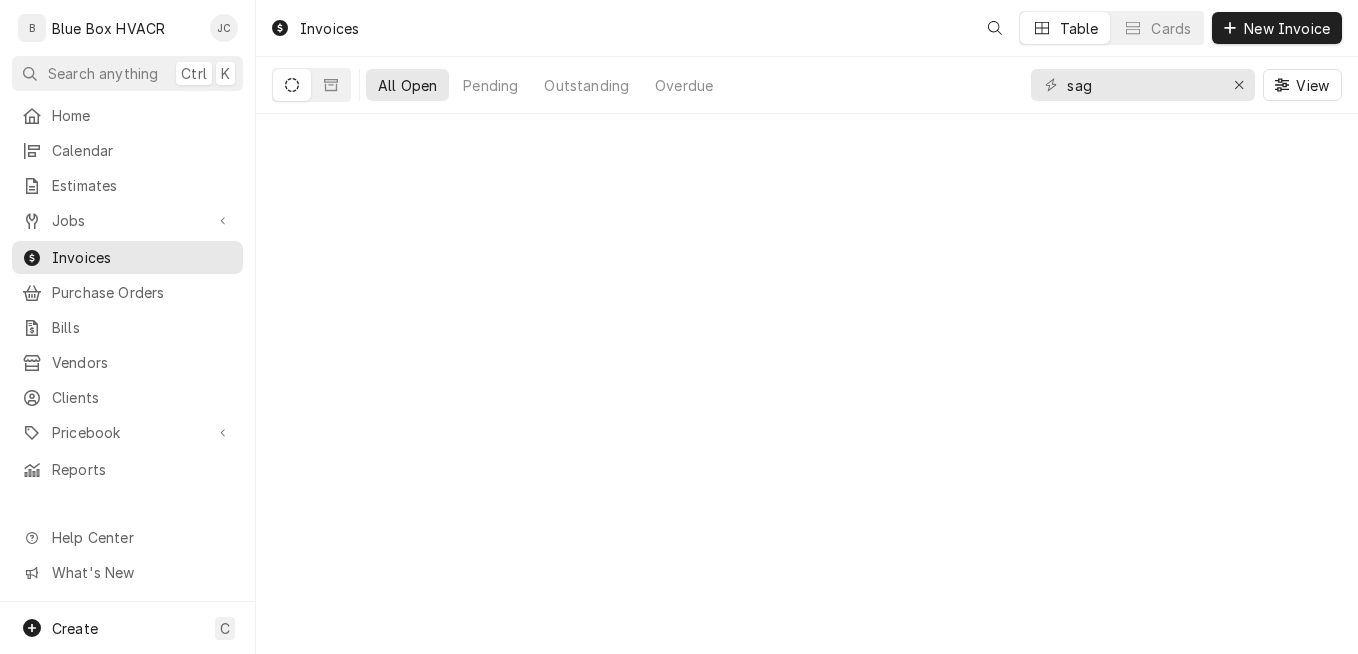 scroll, scrollTop: 0, scrollLeft: 0, axis: both 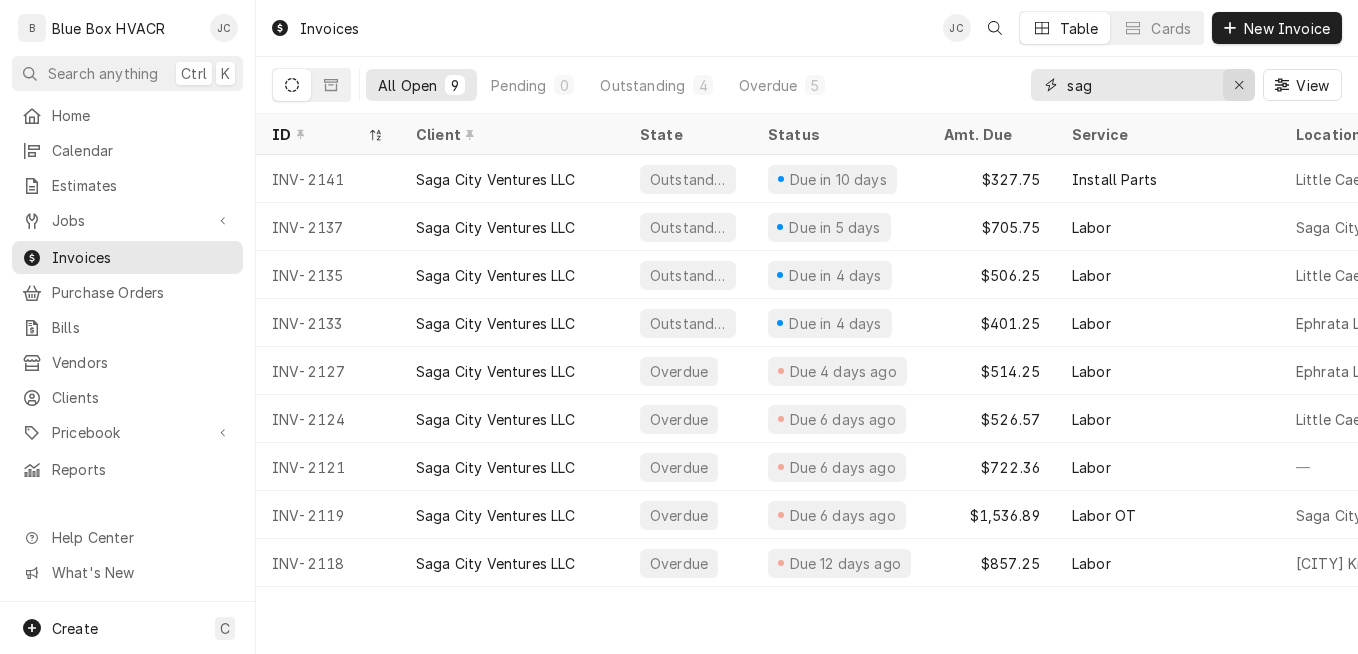 click 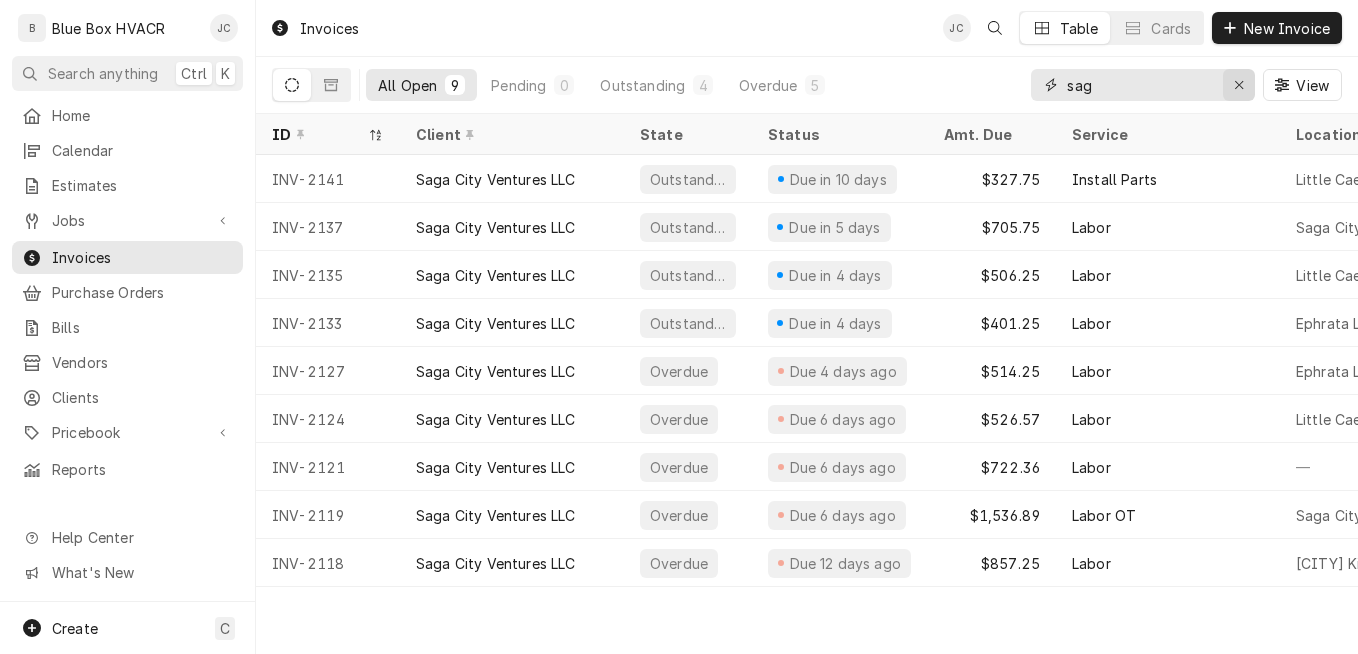 type 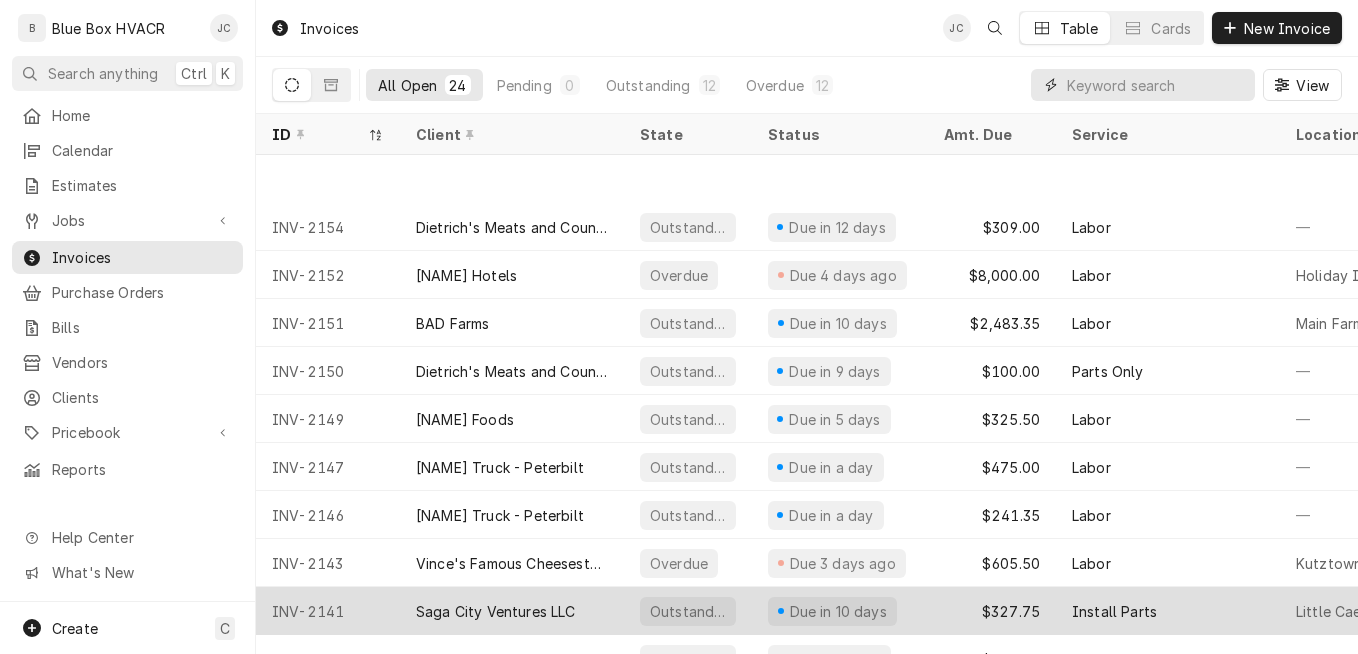 scroll, scrollTop: 137, scrollLeft: 0, axis: vertical 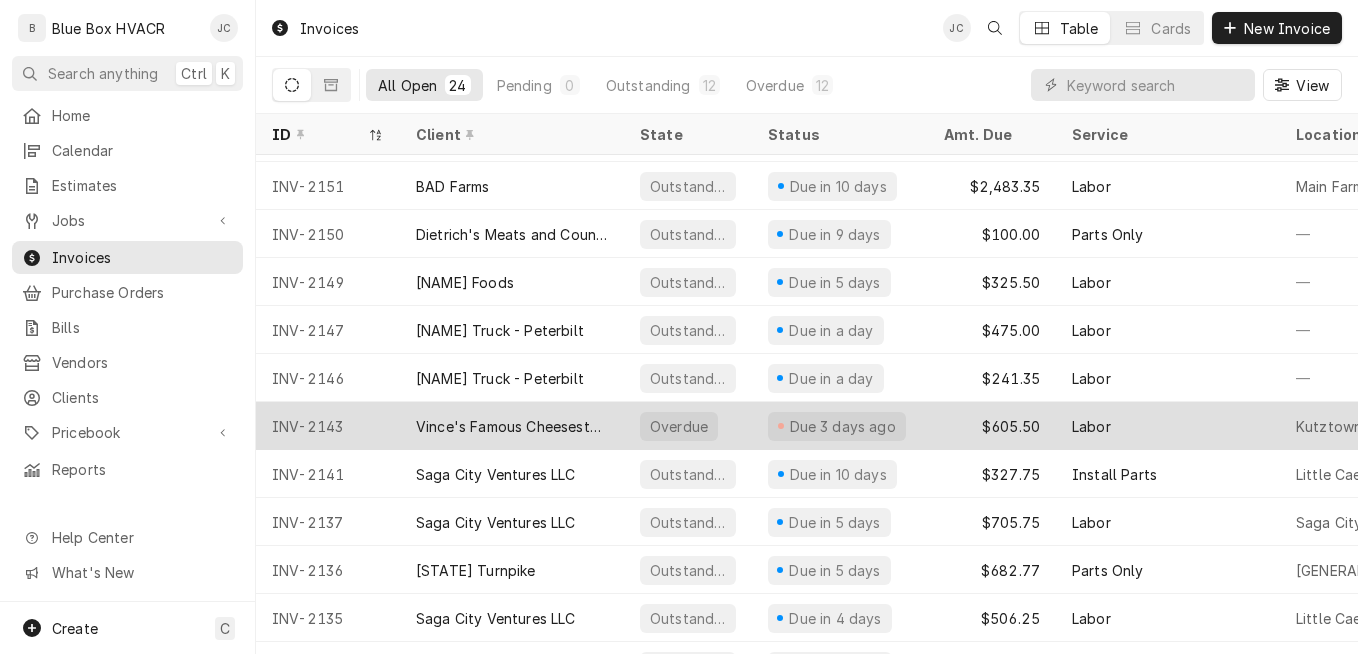 click on "Overdue" at bounding box center (688, 426) 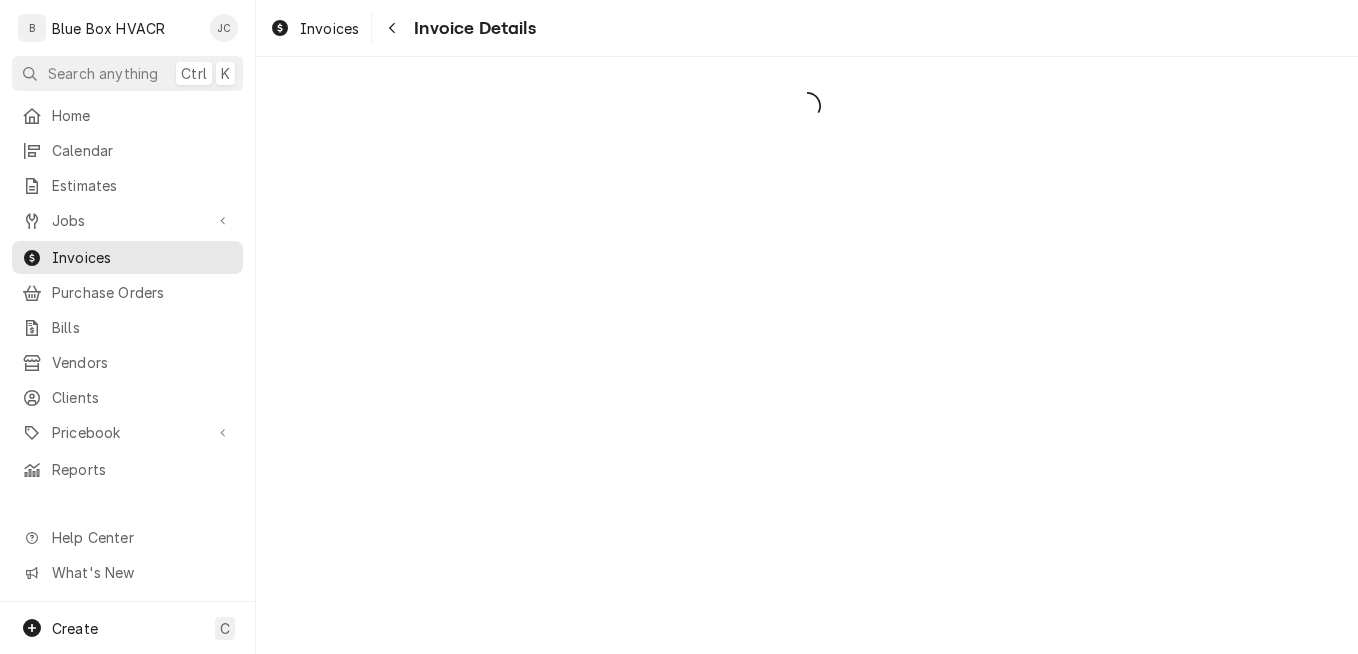 scroll, scrollTop: 0, scrollLeft: 0, axis: both 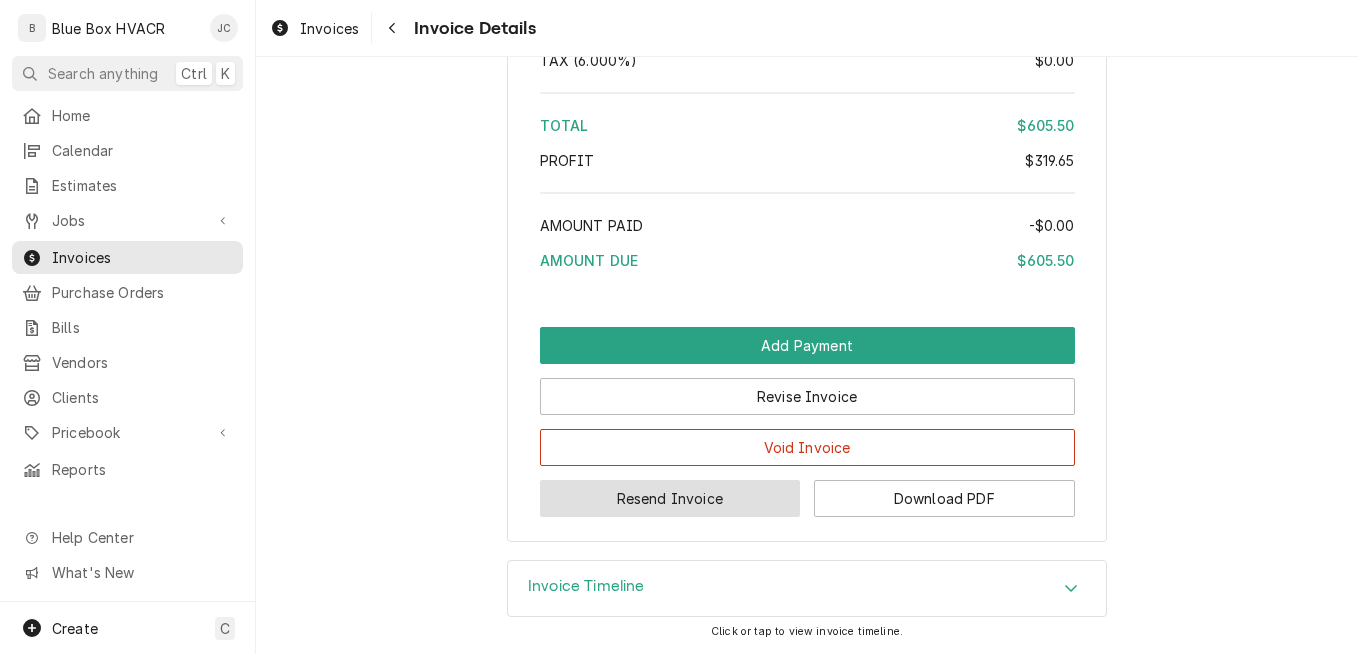 click on "Resend Invoice" at bounding box center (670, 498) 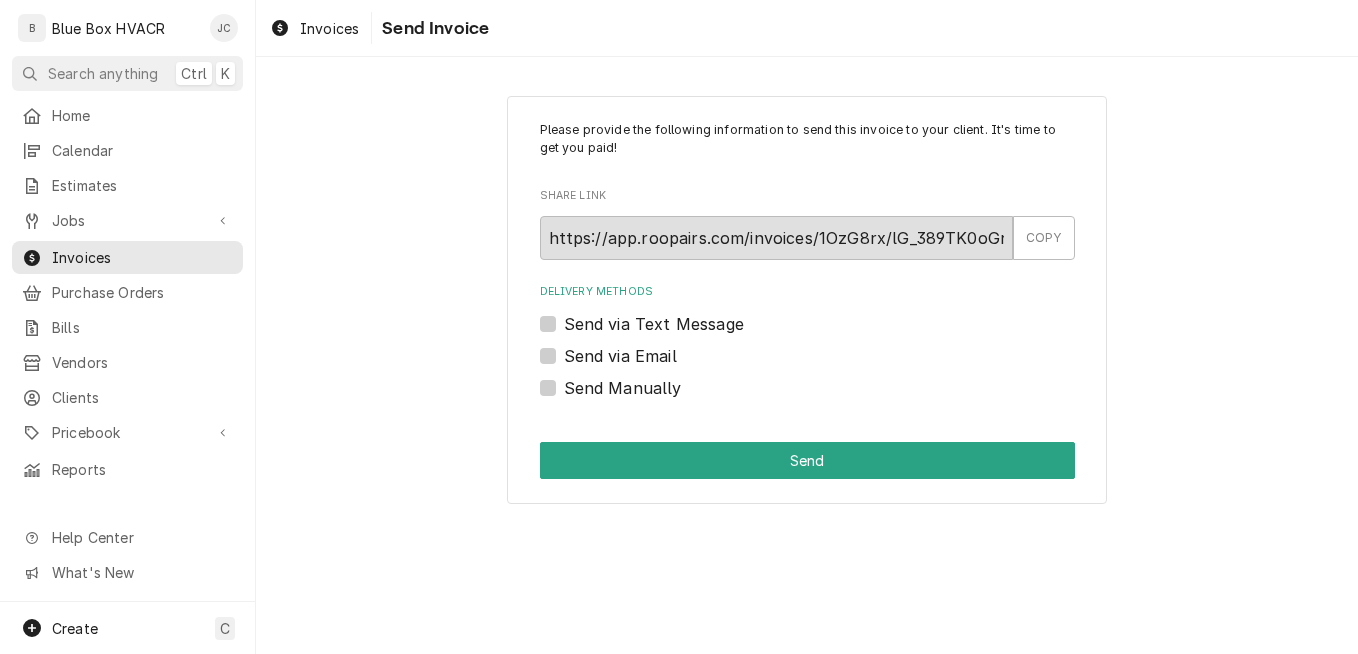 click on "Send via Email" at bounding box center (620, 356) 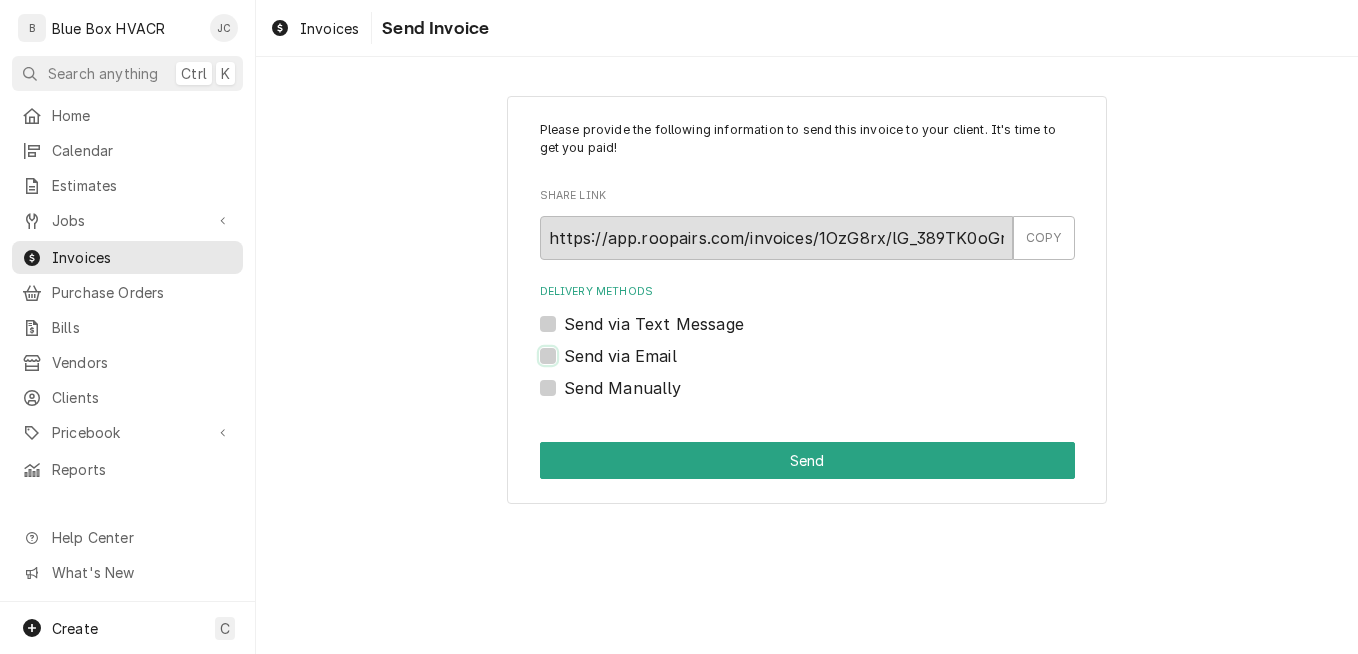 click on "Send via Email" at bounding box center [831, 366] 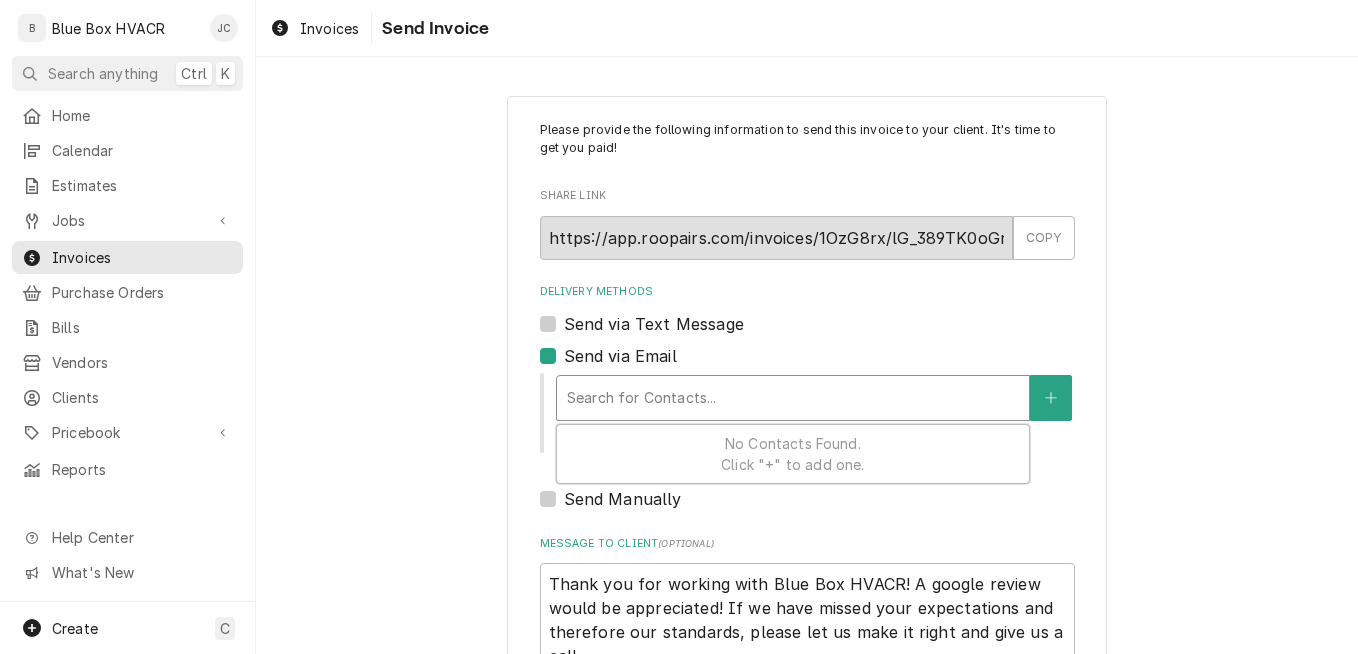 click at bounding box center [793, 398] 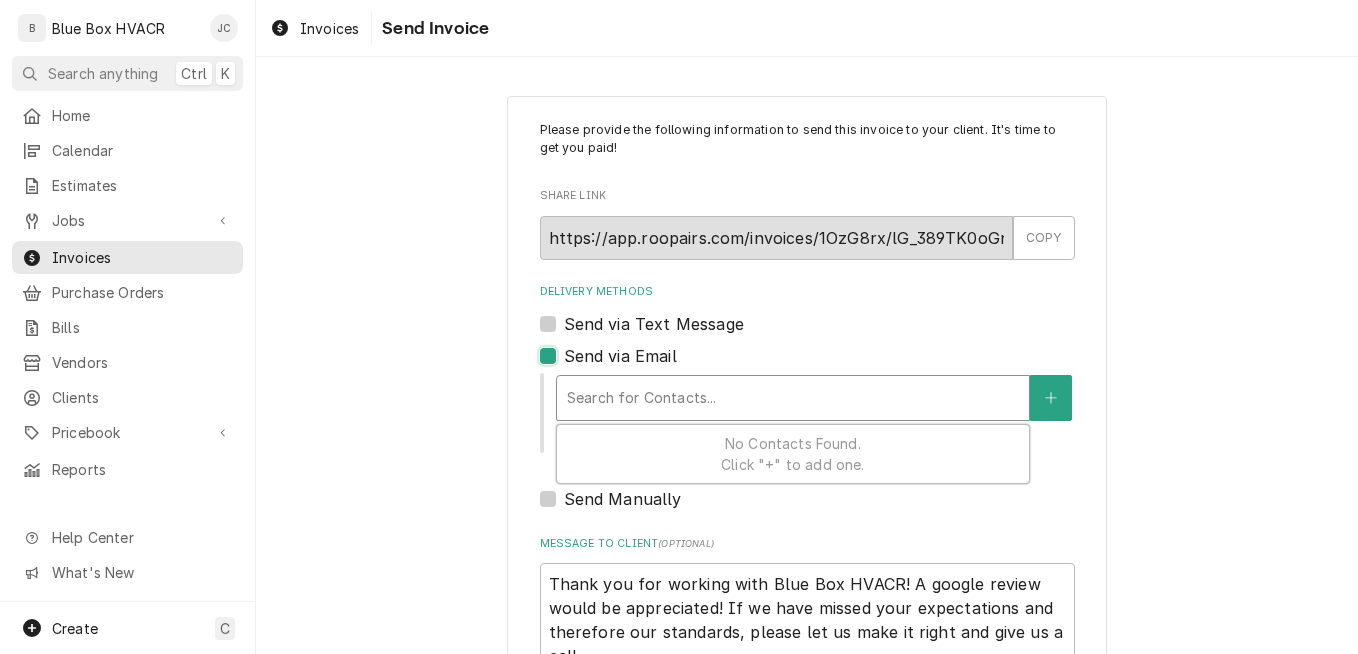 click on "Send via Email" at bounding box center (831, 366) 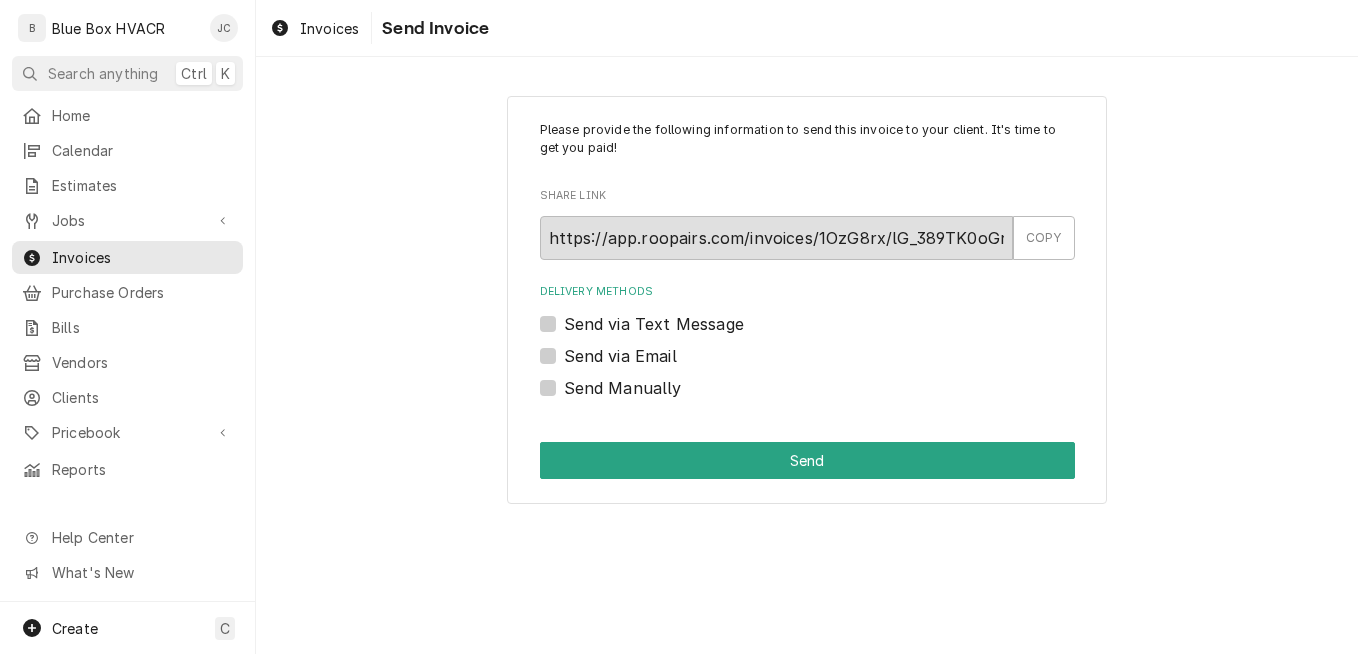 click on "Send via Text Message" at bounding box center (654, 324) 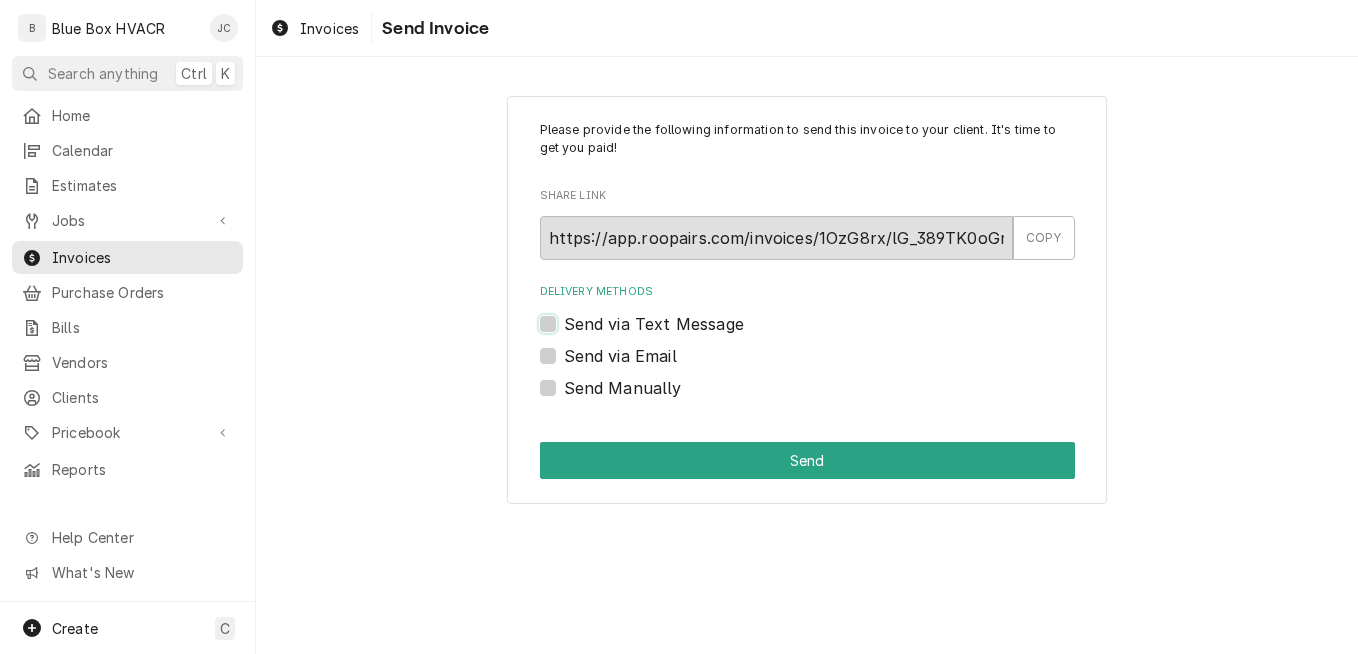 click on "Send via Text Message" at bounding box center [831, 334] 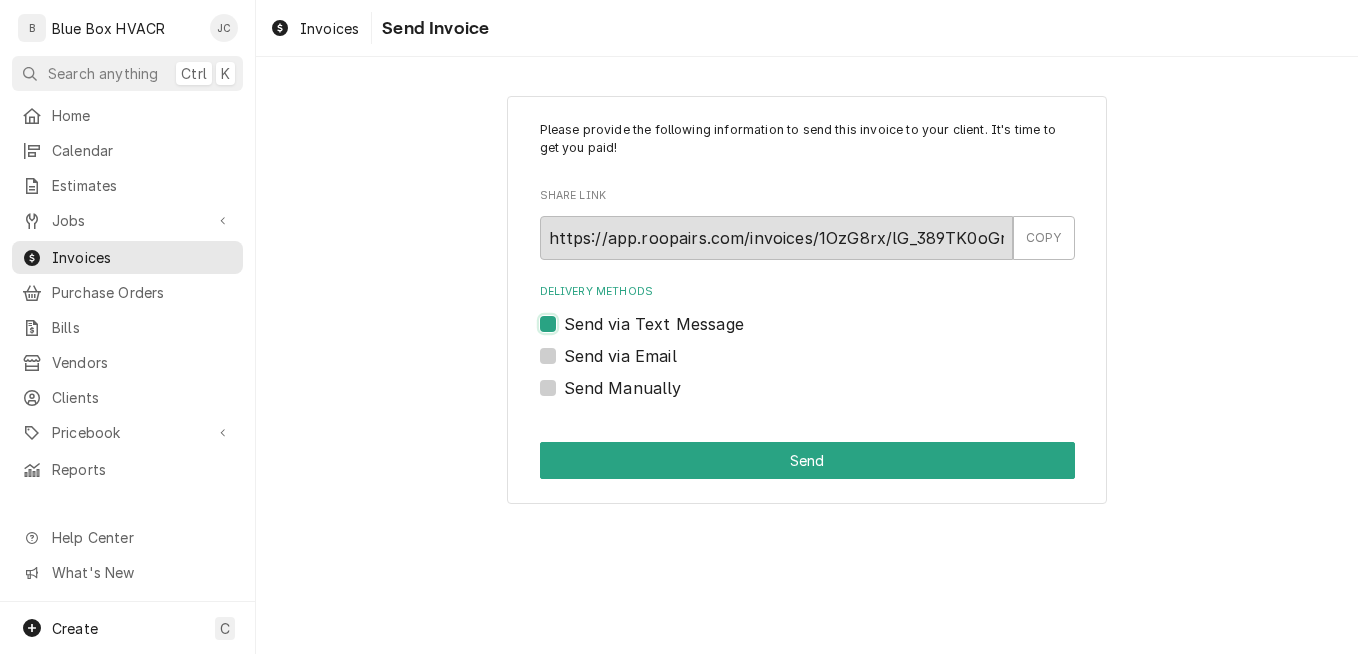 checkbox on "true" 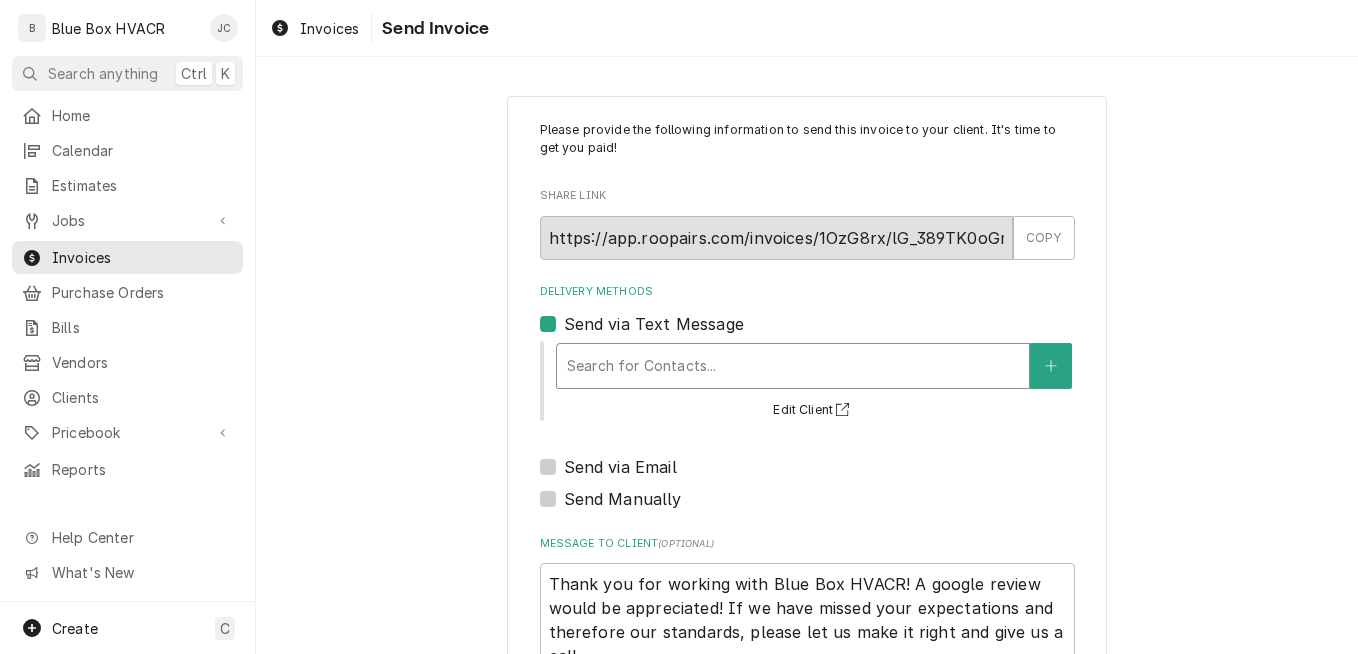 click at bounding box center (793, 366) 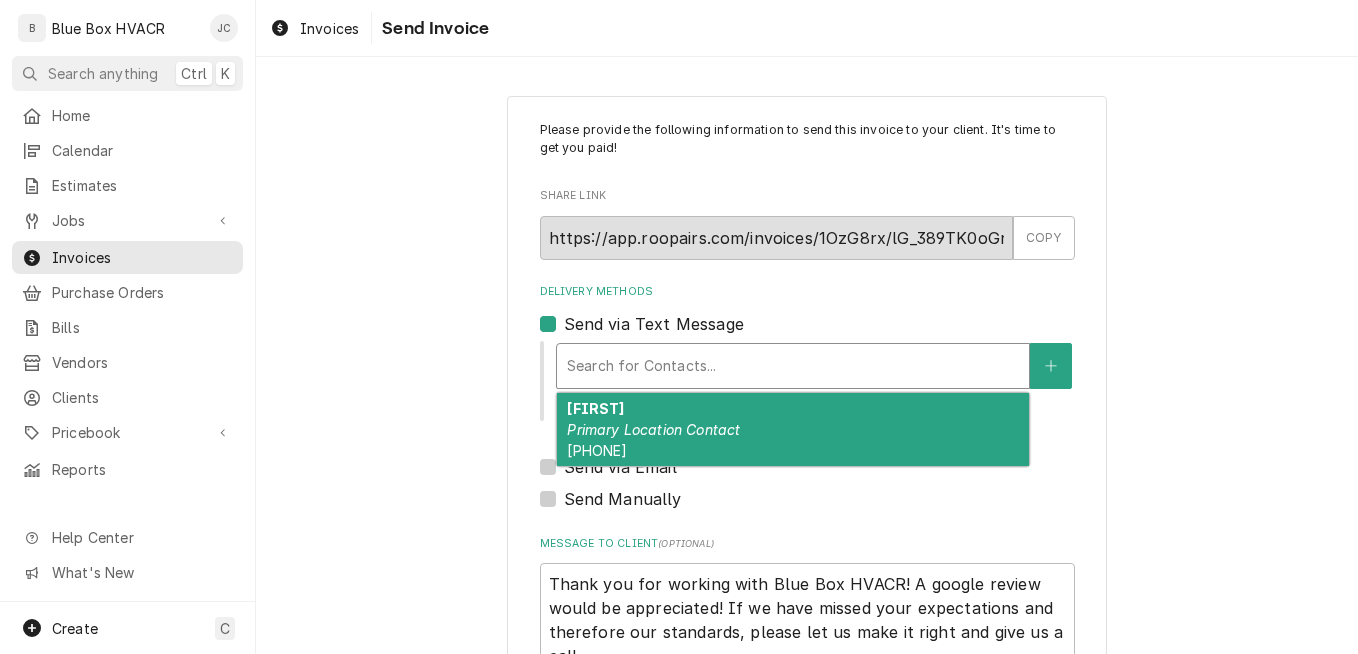 drag, startPoint x: 558, startPoint y: 456, endPoint x: 643, endPoint y: 444, distance: 85.84288 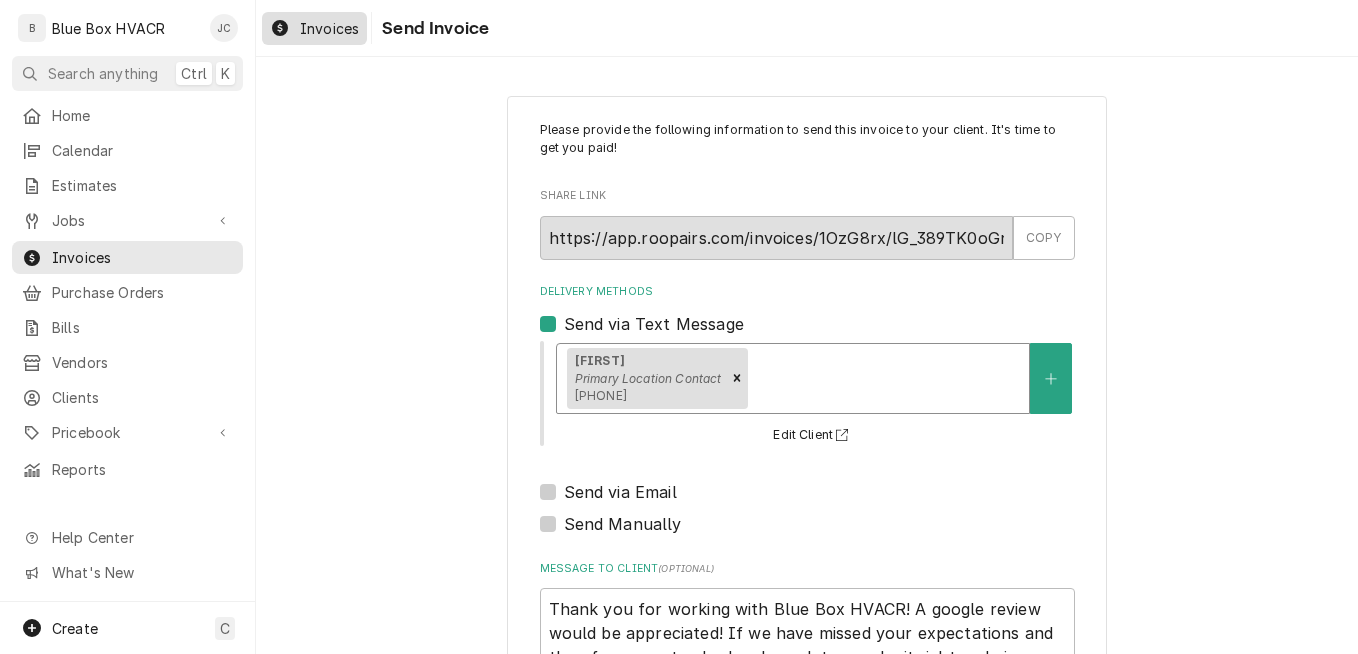 click on "Invoices" at bounding box center (329, 28) 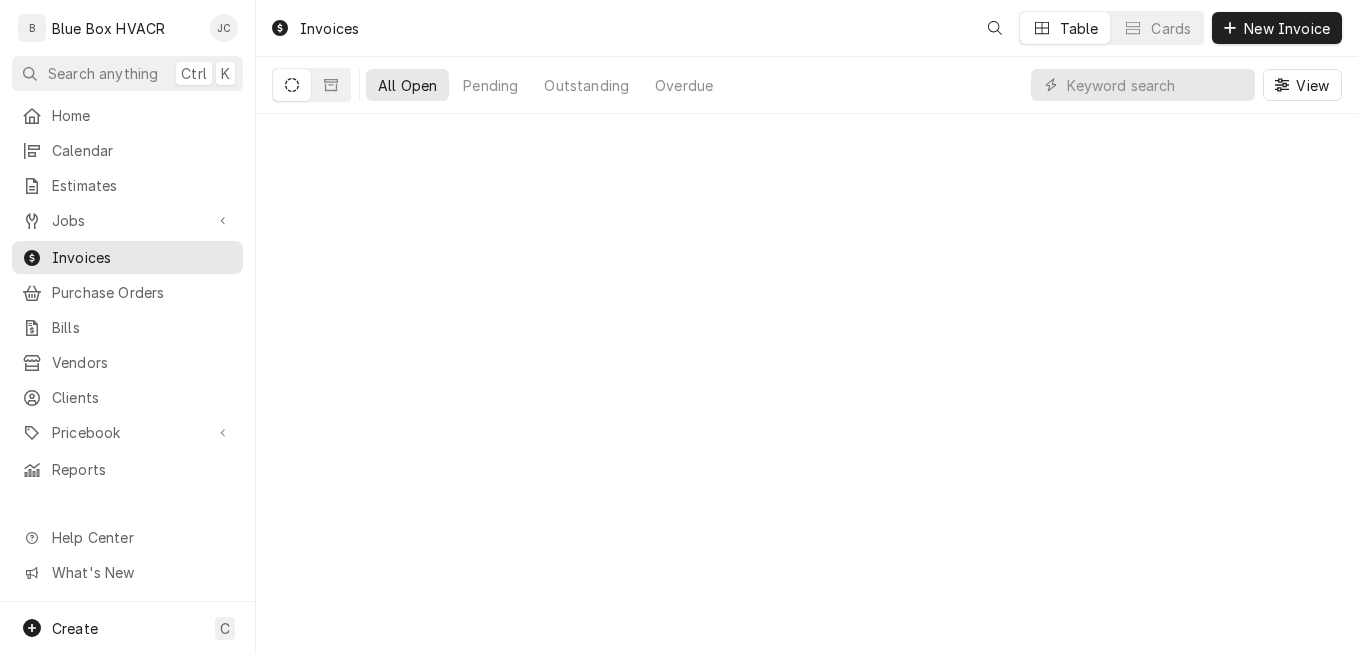 scroll, scrollTop: 0, scrollLeft: 0, axis: both 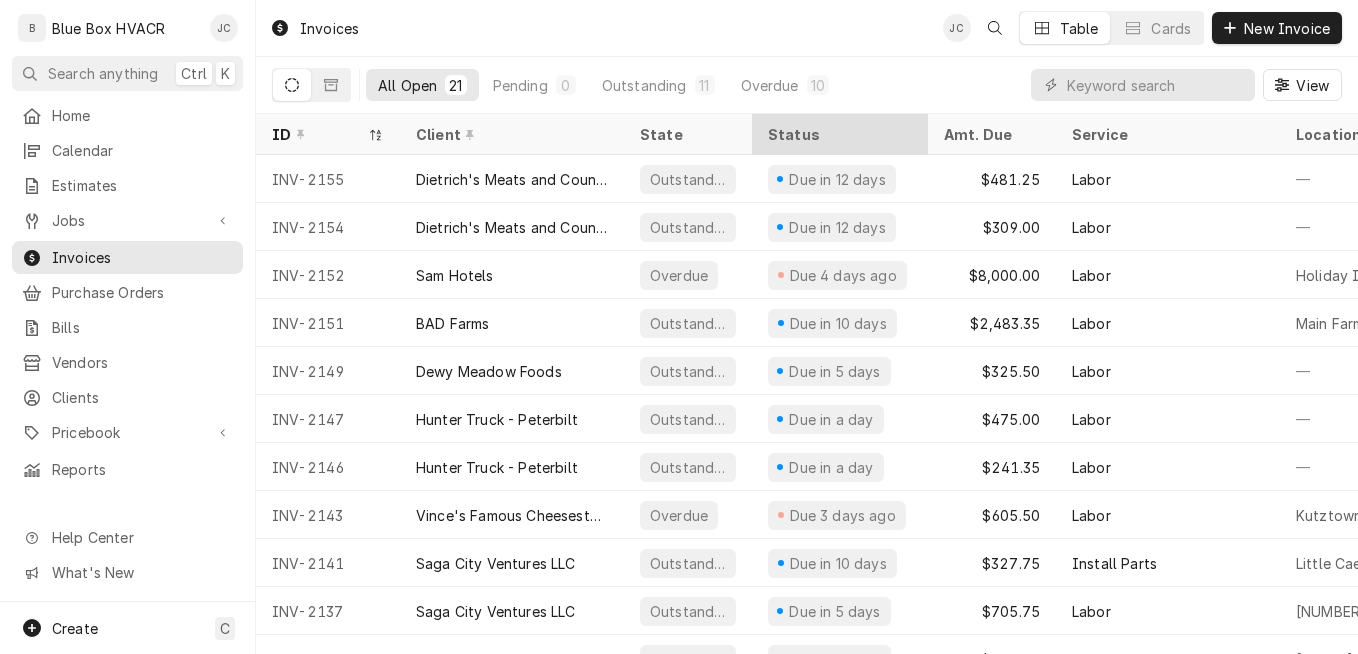 click on "Status" at bounding box center (838, 134) 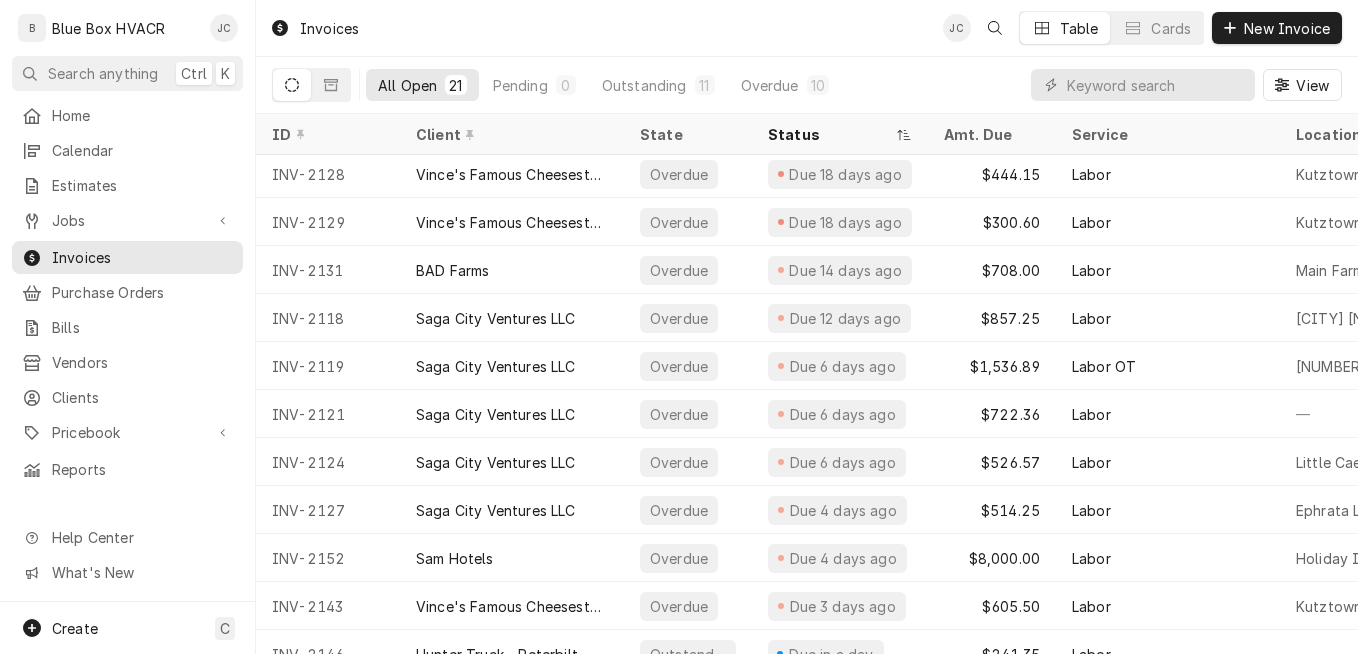 scroll, scrollTop: 0, scrollLeft: 0, axis: both 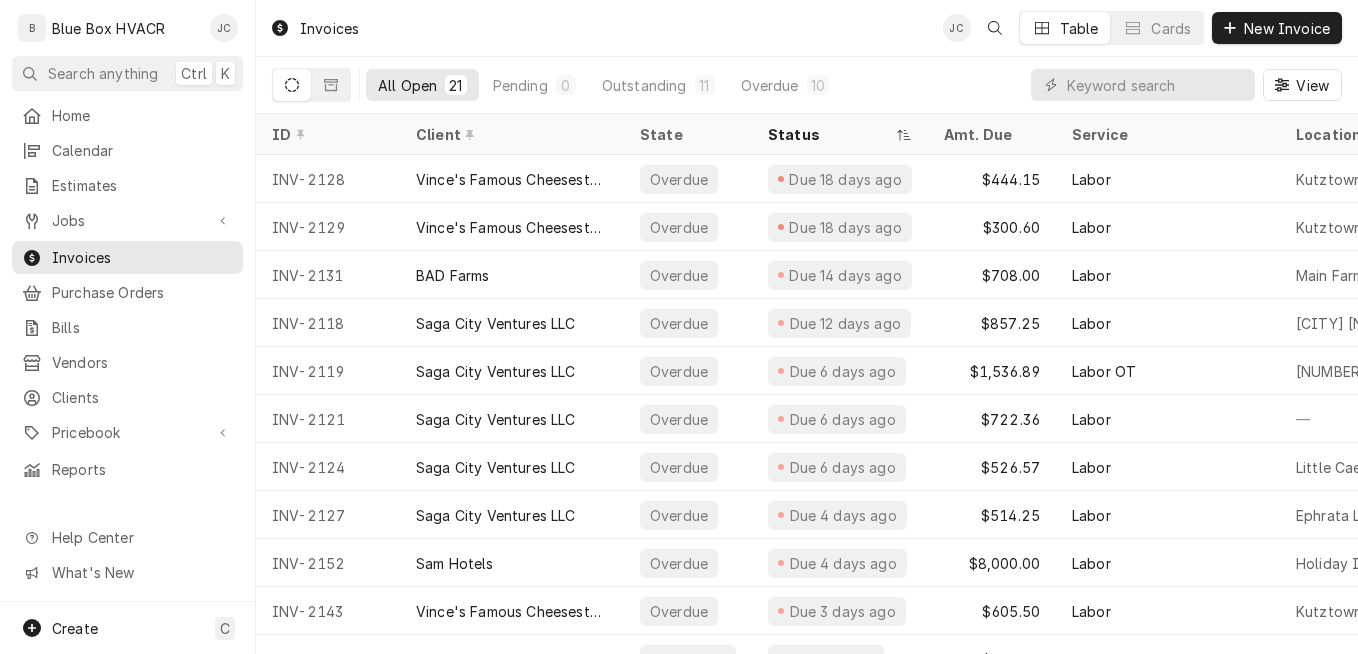 click on "Invoices   JC Table Cards New Invoice" at bounding box center [807, 28] 